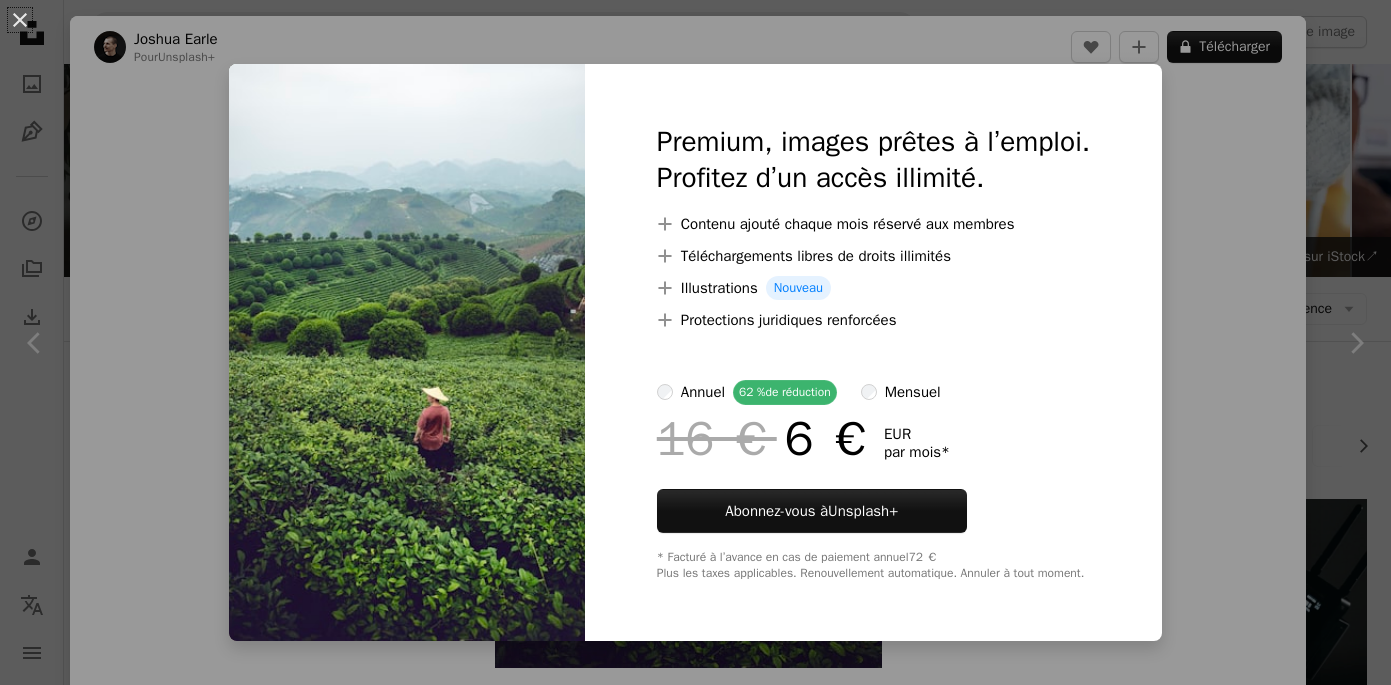 scroll, scrollTop: 1001, scrollLeft: 0, axis: vertical 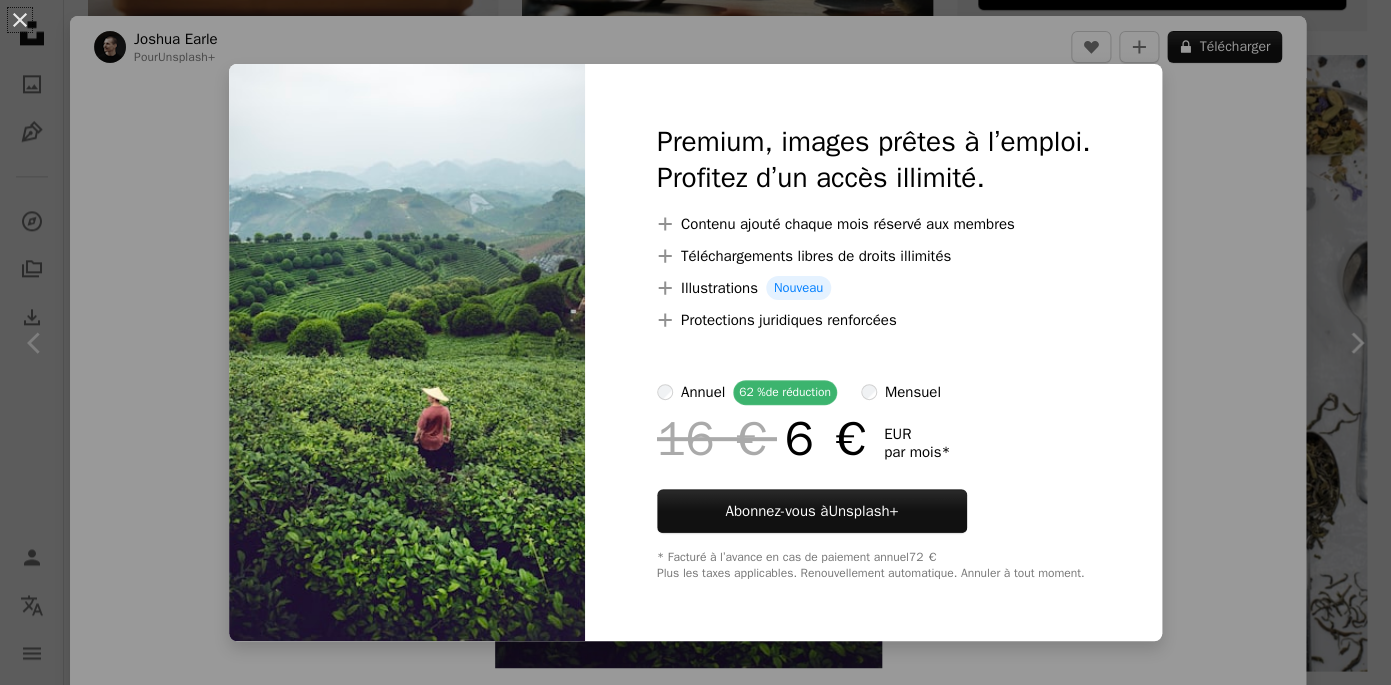 click on "An X shape Premium, images prêtes à l’emploi. Profitez d’un accès illimité. A plus sign Contenu ajouté chaque mois réservé aux membres A plus sign Téléchargements libres de droits illimités A plus sign Illustrations  Nouveau A plus sign Protections juridiques renforcées annuel 62 %  de réduction mensuel 16 €   6 € EUR par mois * Abonnez-vous à  Unsplash+ * Facturé à l’avance en cas de paiement annuel  72 € Plus les taxes applicables. Renouvellement automatique. Annuler à tout moment." at bounding box center (695, 342) 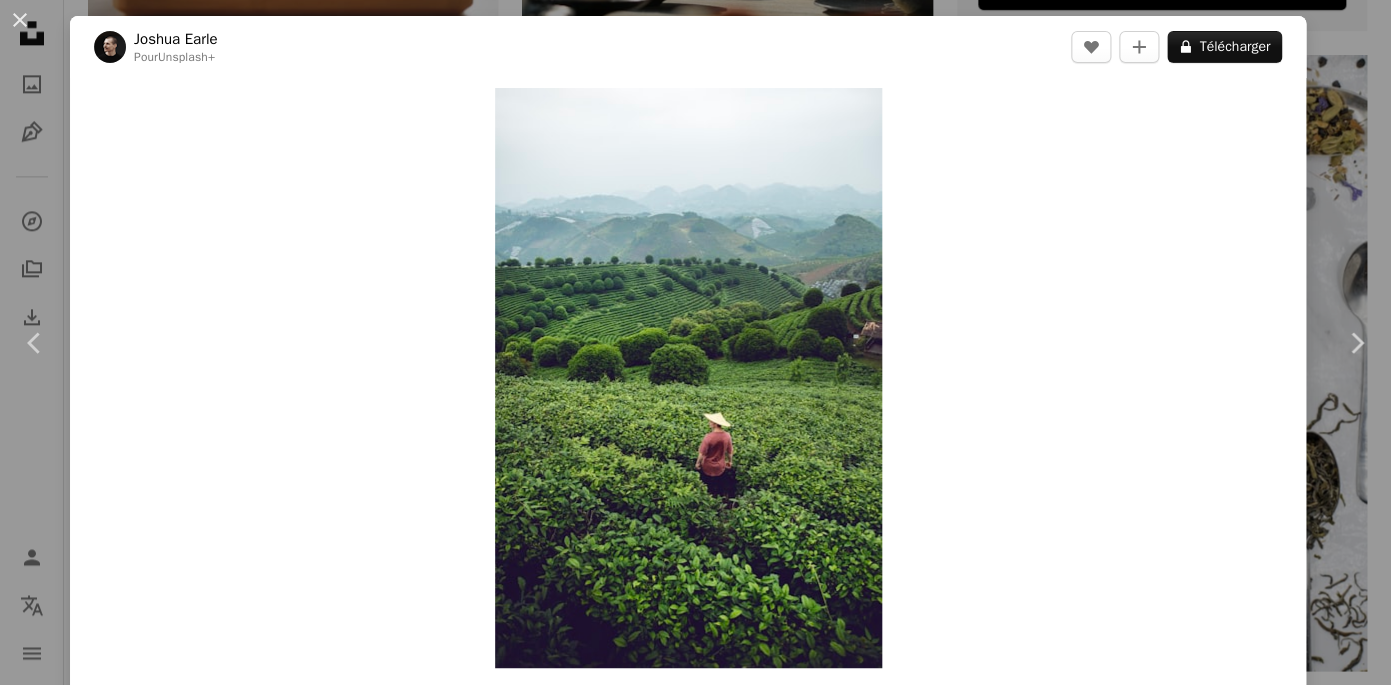 click on "An X shape Chevron left Chevron right Joshua Earle Pour  Unsplash+ A heart A plus sign A lock Télécharger Zoom in Présentée dans Photos ,  Gens A forward-right arrow Partager More Actions A map marker Yangshuo, [CITY], [STATE], China Calendar outlined Publiée le  [DATE] Camera Canon, EOS 5DS R Safety Contenu cédé sous  Licence Unsplash+ portrait gens Chine paysage Asiatique Asie Plantation de thé Guilin champ de thé Guangxi Yangshuo Lieux emblématiques Images domaine public De cette série Chevron right Plus sign for Unsplash+ Plus sign for Unsplash+ Plus sign for Unsplash+ Plus sign for Unsplash+ Plus sign for Unsplash+ Plus sign for Unsplash+ Plus sign for Unsplash+ Plus sign for Unsplash+ Plus sign for Unsplash+ Plus sign for Unsplash+ Plus sign for Unsplash+ Plus sign for Unsplash+ Images associées Plus sign for Unsplash+ A heart A plus sign Joshua Earle Pour  Unsplash+ A lock Télécharger Plus sign for Unsplash+ A heart A plus sign Getty Images Pour  Unsplash+ A lock Télécharger Plus sign for Unsplash+ A heart A plus sign Pour" at bounding box center (695, 342) 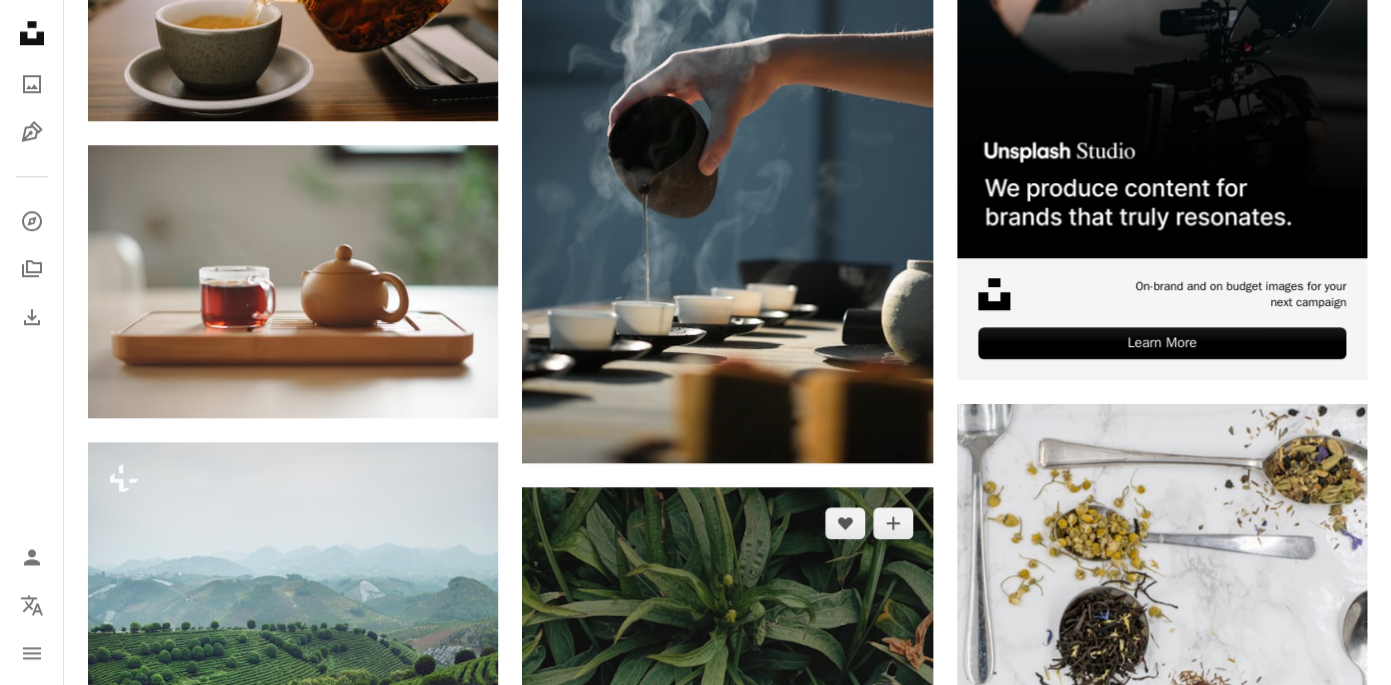 scroll, scrollTop: 0, scrollLeft: 0, axis: both 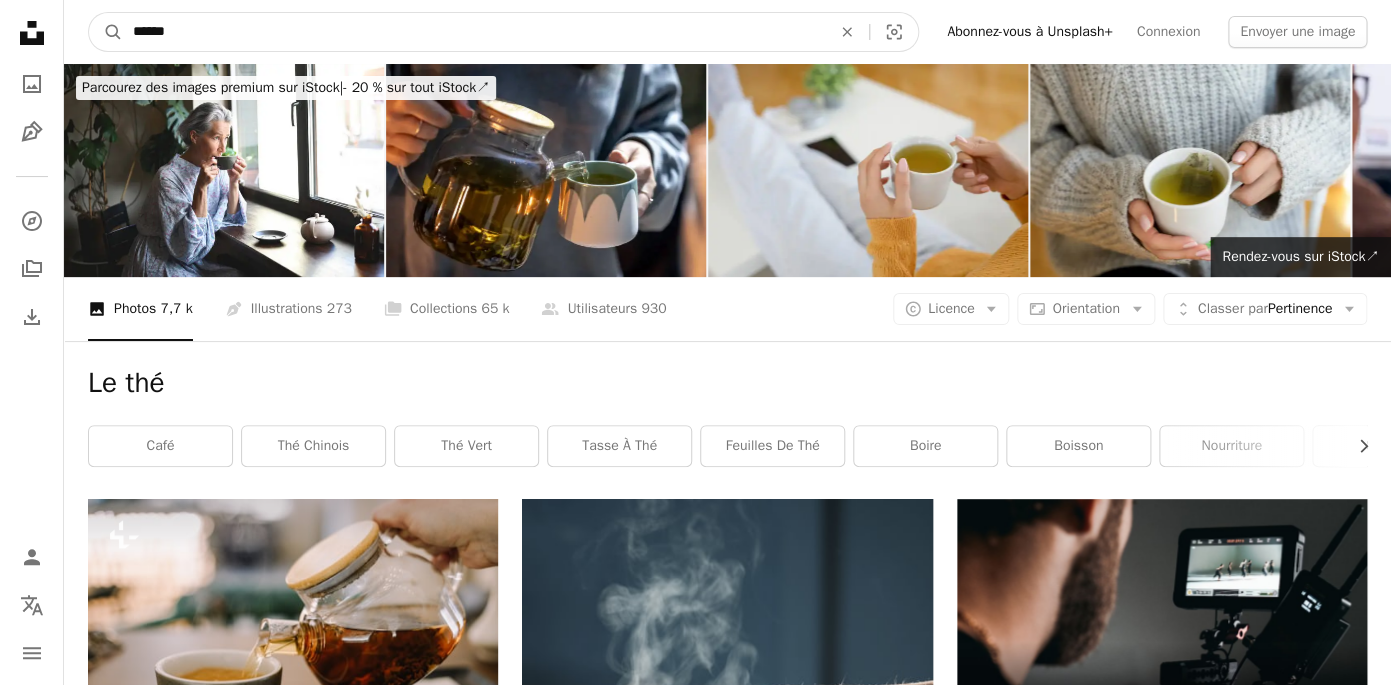 click on "******" at bounding box center [474, 32] 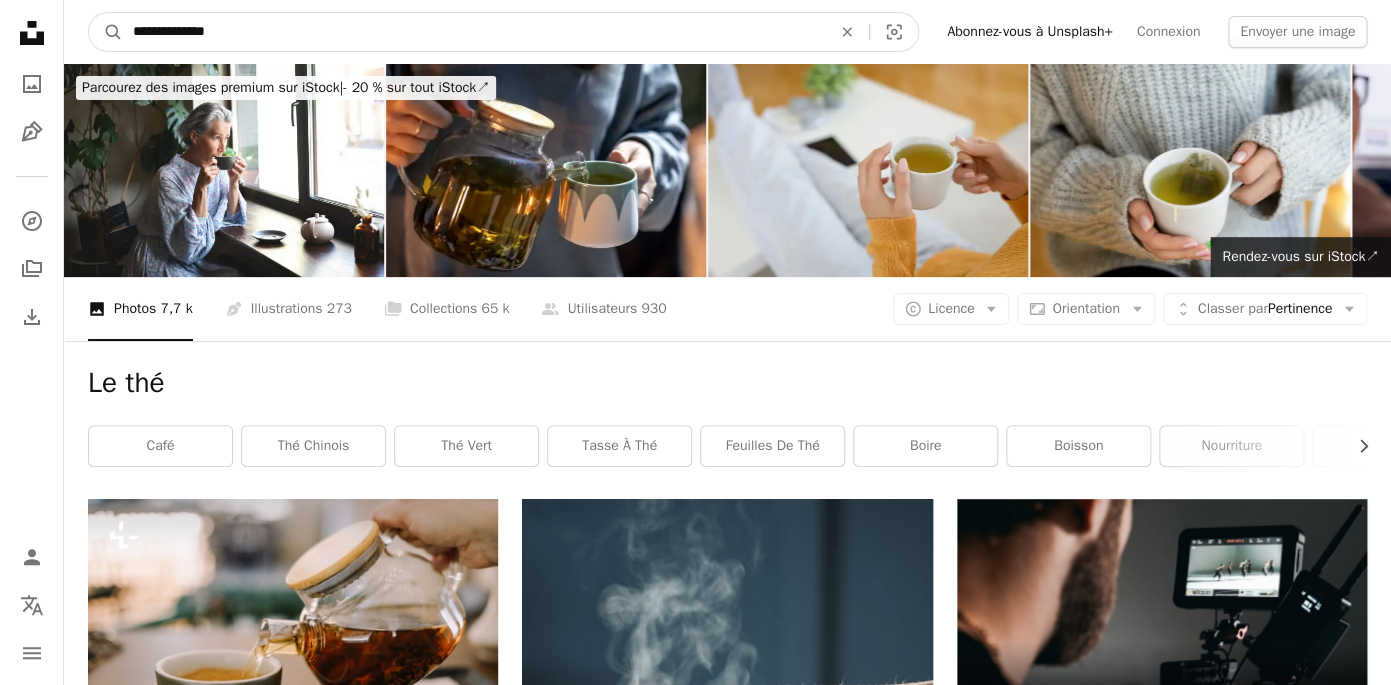 type on "**********" 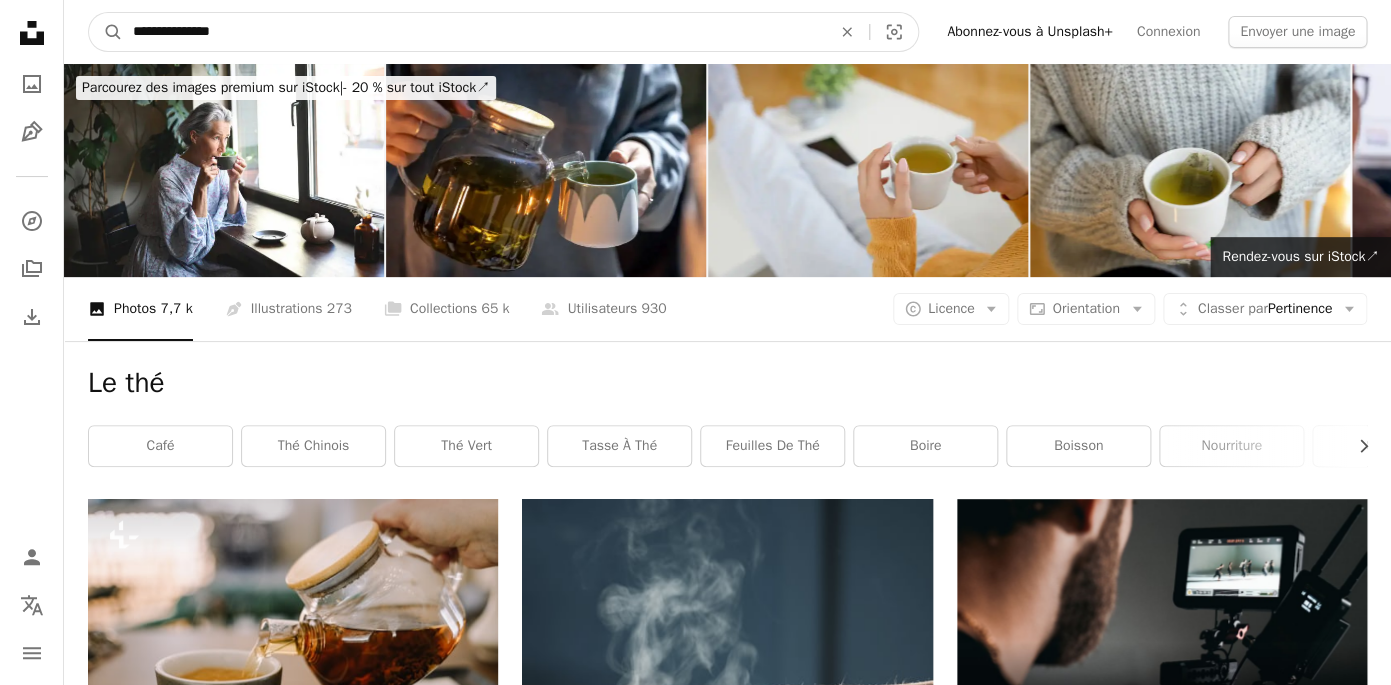 click on "A magnifying glass" at bounding box center [106, 32] 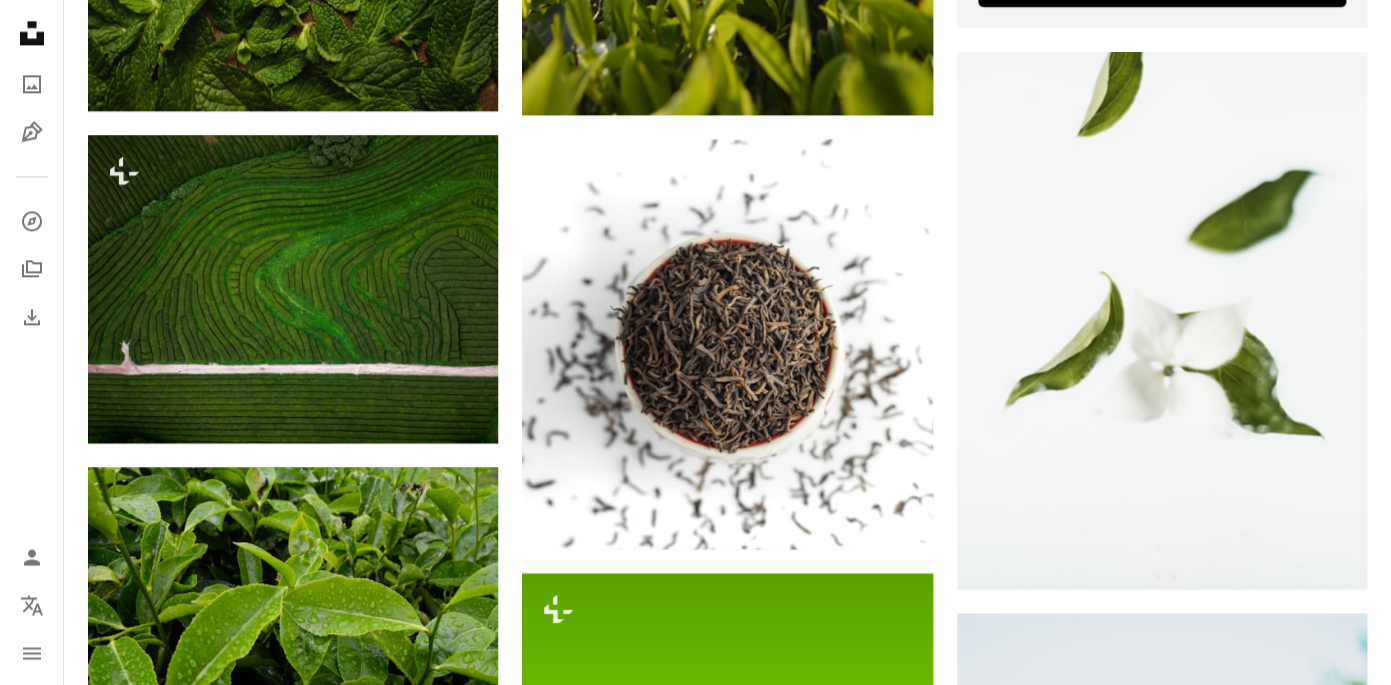scroll, scrollTop: 986, scrollLeft: 0, axis: vertical 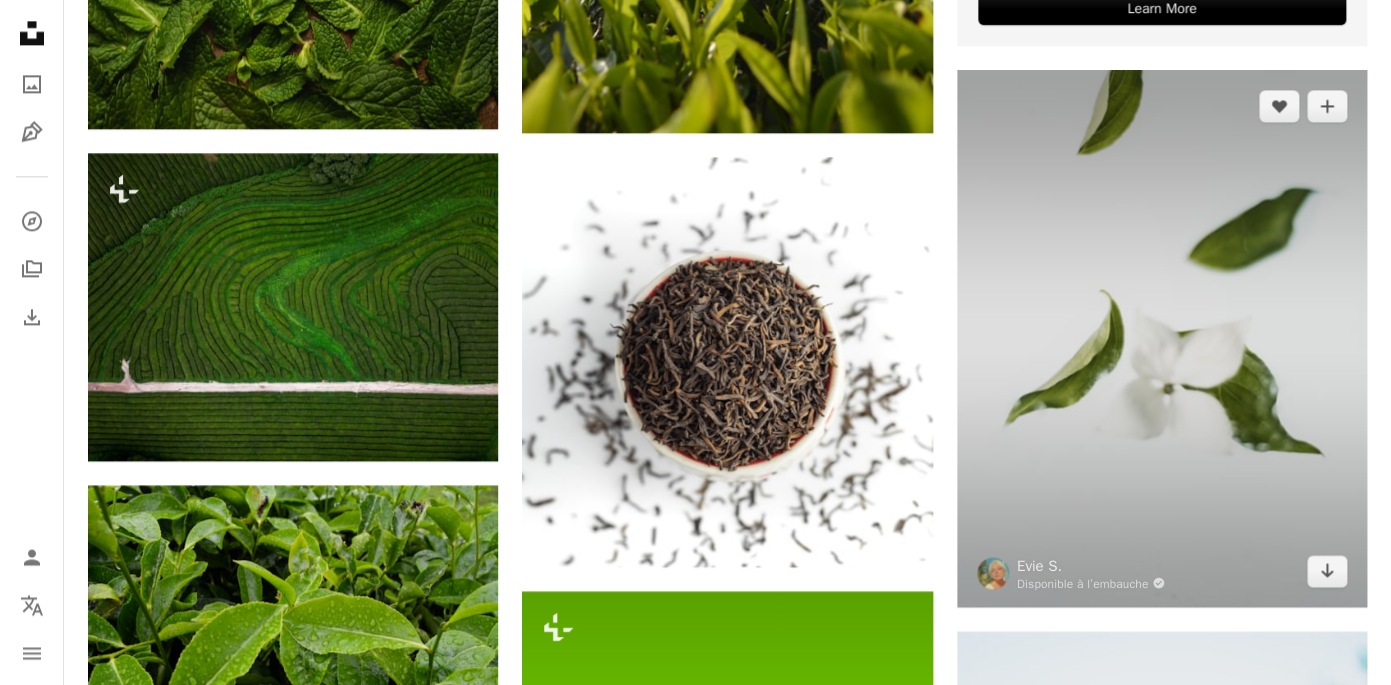 click at bounding box center [1162, 338] 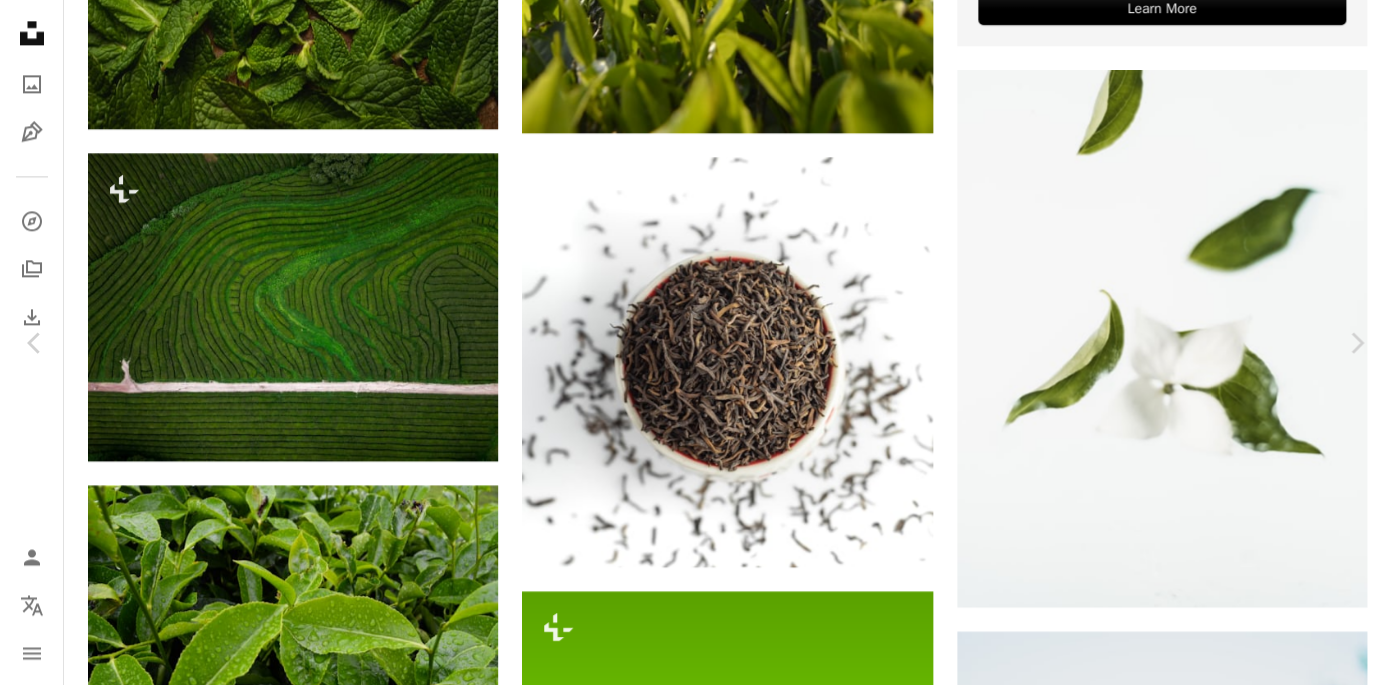 click on "Télécharger gratuitement" at bounding box center [1159, 4654] 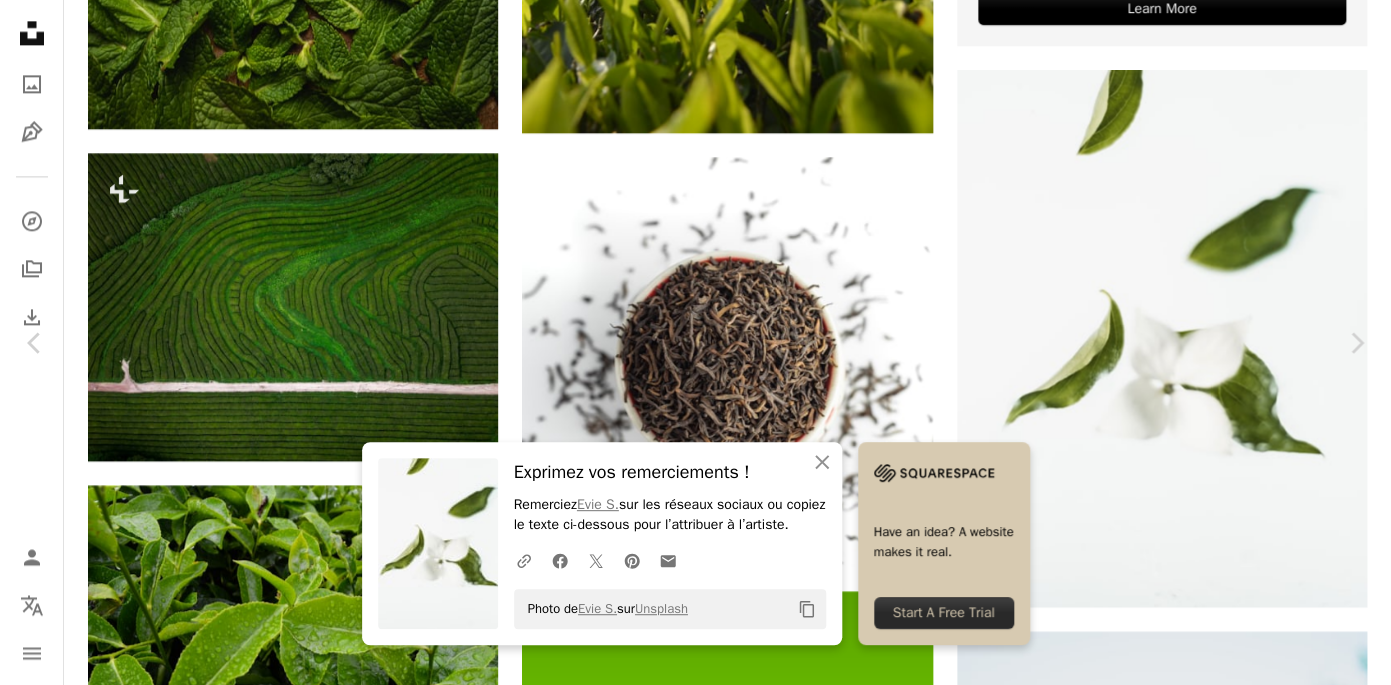 click on "An X shape Fermer Exprimez vos remerciements ! Remerciez  [PERSON]  sur les réseaux sociaux ou copiez le texte ci-dessous pour l’attribuer à l’artiste. A URL sharing icon (chains) Facebook icon X (formerly Twitter) icon Pinterest icon An envelope Photo de  [PERSON]  sur  Unsplash
Copy content Have an idea? A website makes it real. Start A Free Trial Evie S. Disponible à l’embauche A checkmark inside of a circle A heart A plus sign Télécharger gratuitement Chevron down Zoom in Vues 2 473 147 Téléchargements 22 227 Présentée dans Photos ,  Nature A forward-right arrow Partager Info icon Infos More Actions Calendar outlined Publiée le  7 mai 2019 Camera NIKON CORPORATION, NIKON D750 Safety Utilisation gratuite sous la  Licence Unsplash arrière-plan fleur source vert naturel tomber blanc beauté feuilles feuille floral brouiller flore mouvement tombant vague fleur animal oiseau planter Images gratuites Parcourez des images premium sur iStock  |" at bounding box center (695, 4949) 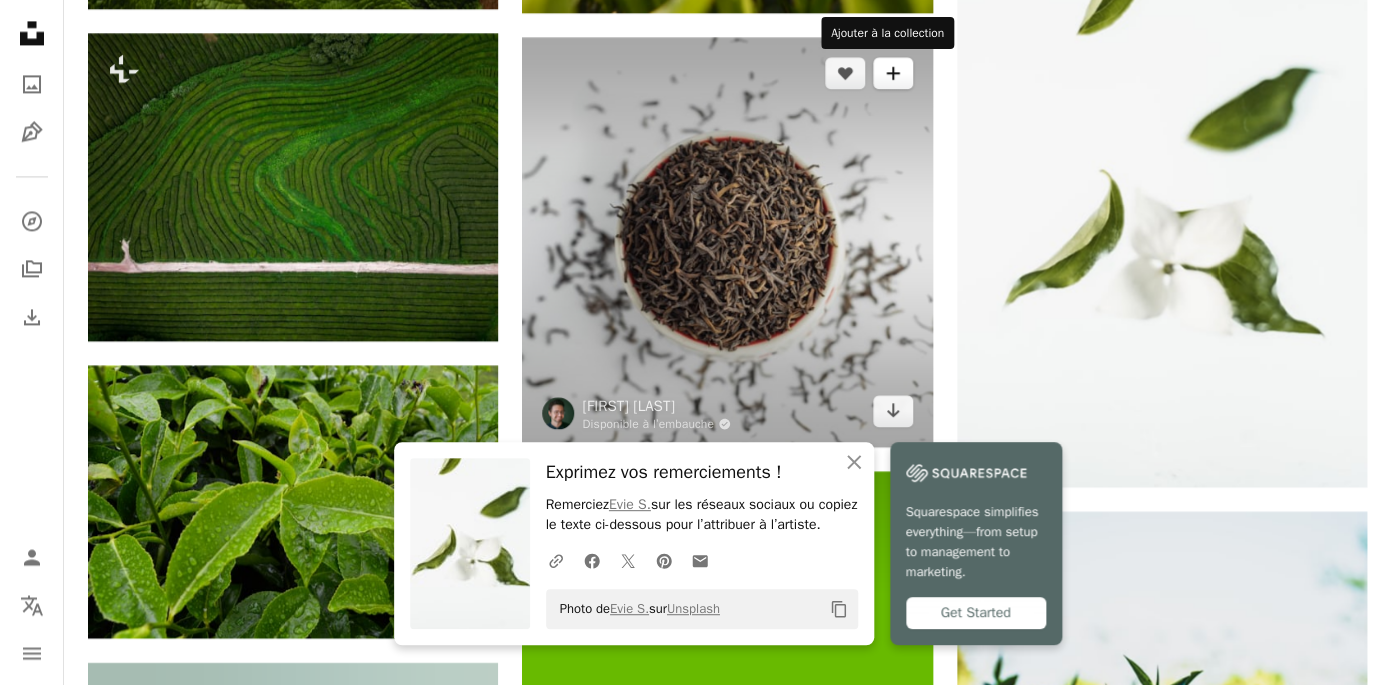 scroll, scrollTop: 1108, scrollLeft: 0, axis: vertical 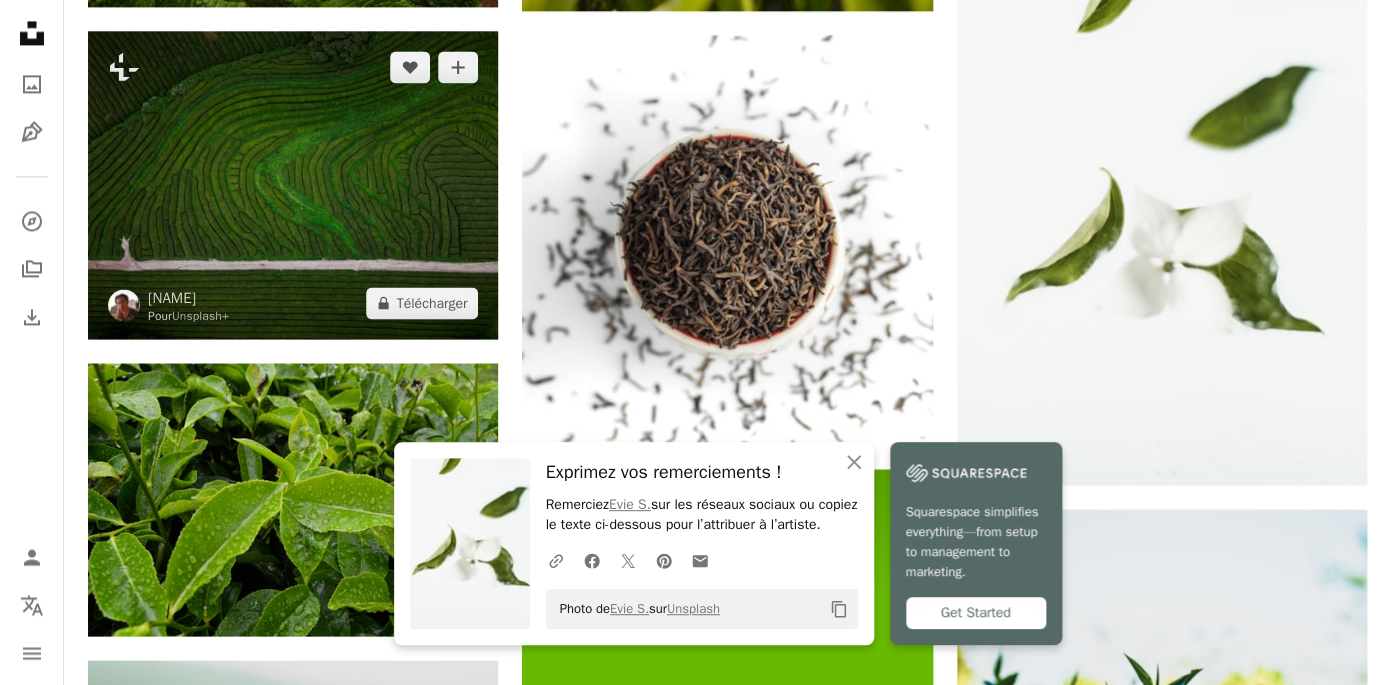 click at bounding box center (293, 185) 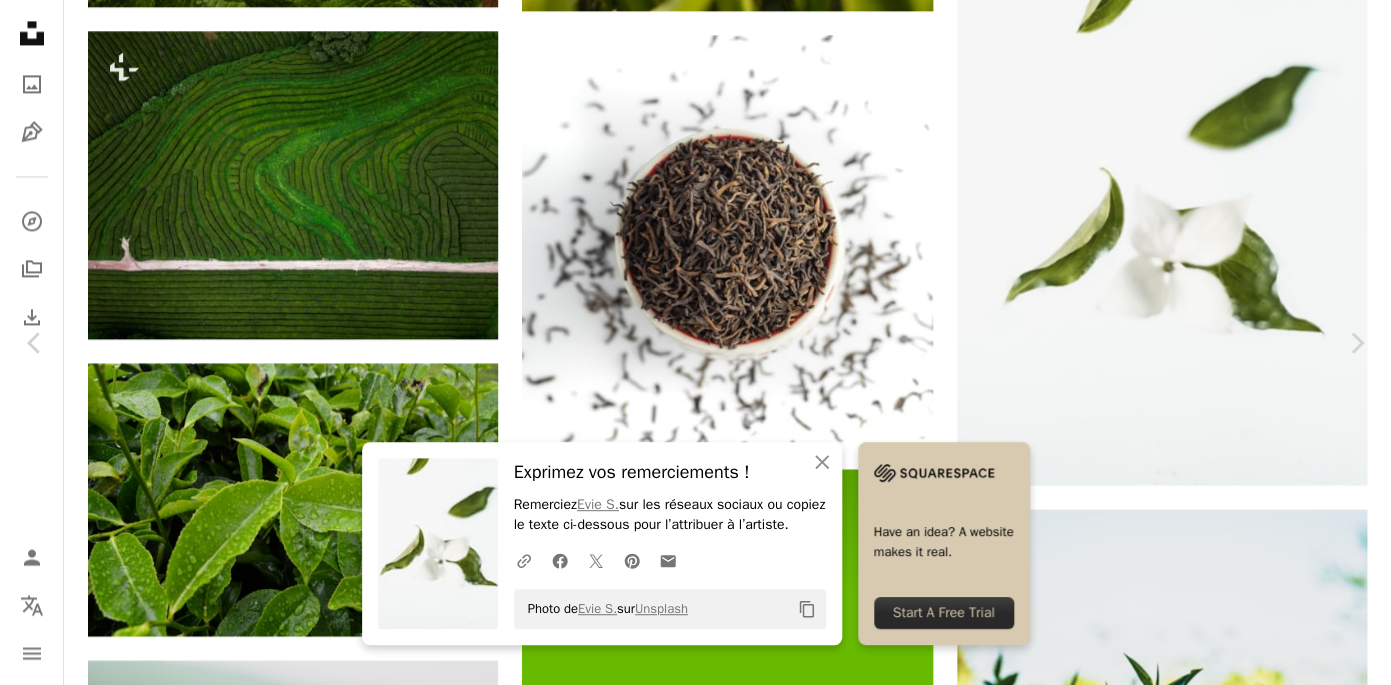 click on "Zoom in" at bounding box center (688, 4863) 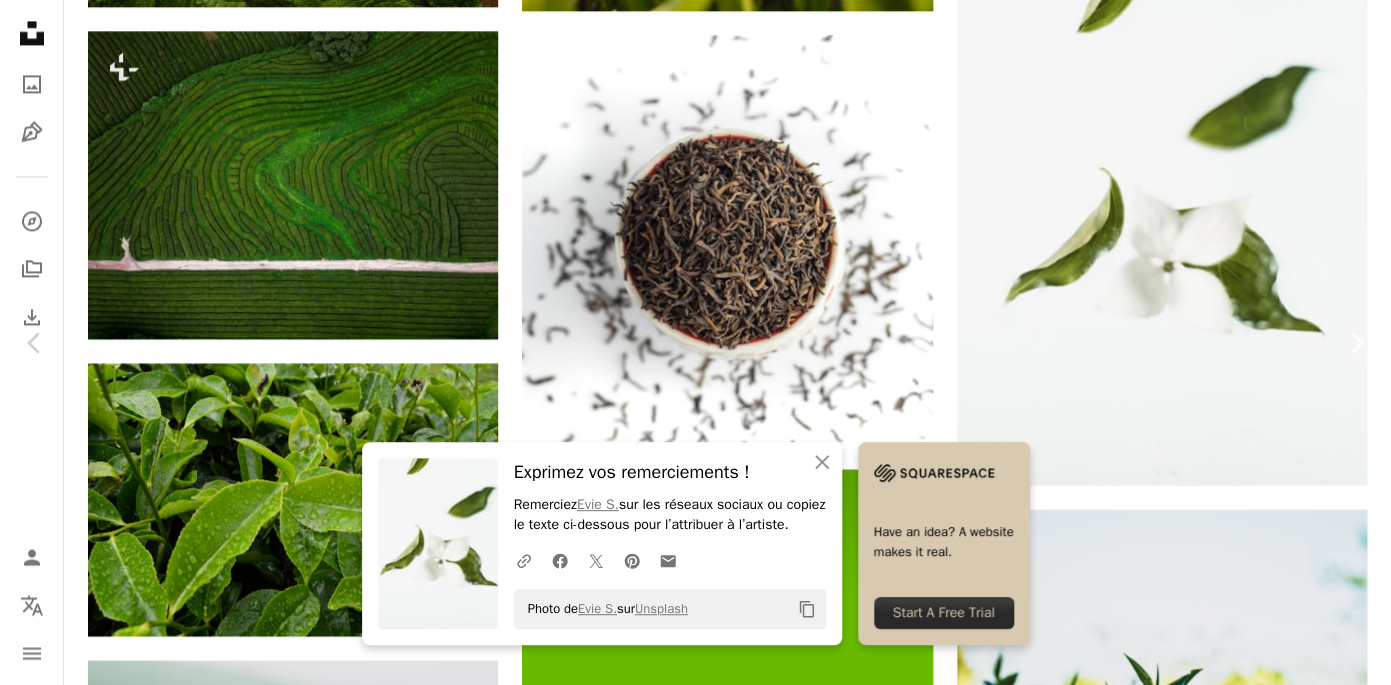 click on "Chevron right" at bounding box center (1356, 343) 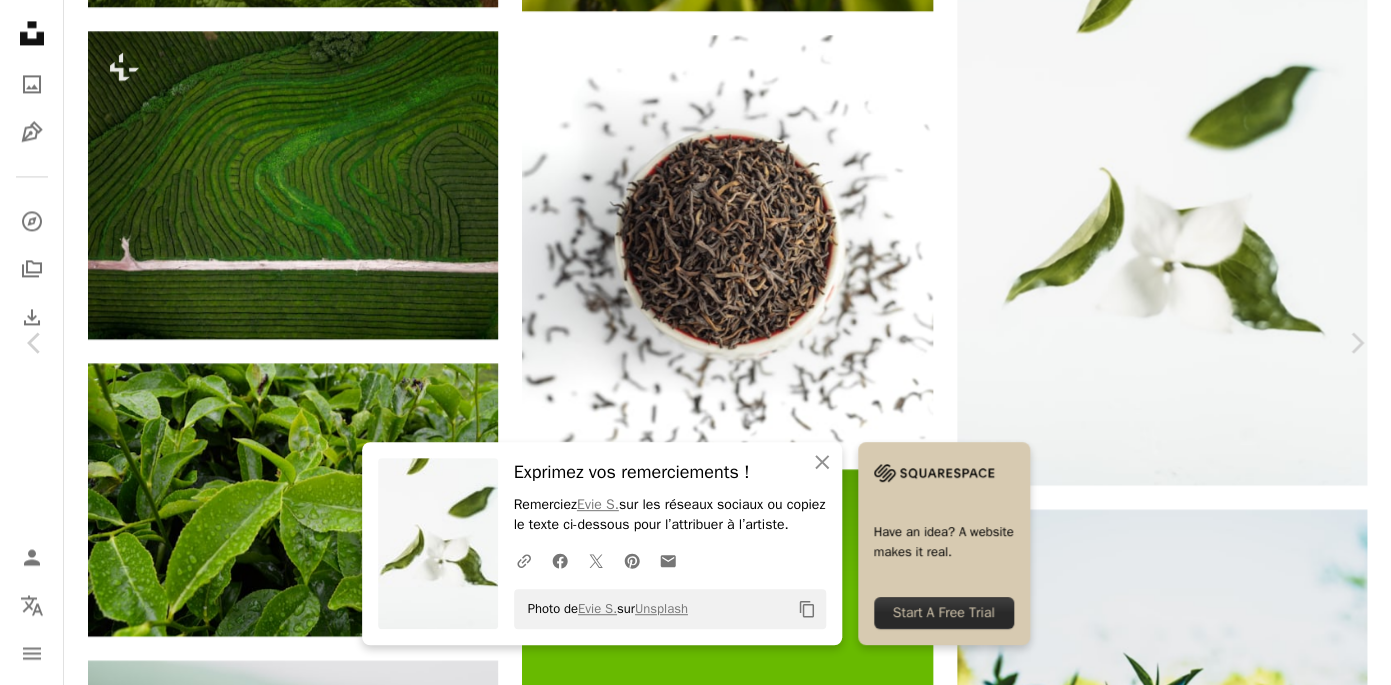 click on "An X shape Fermer Exprimez vos remerciements ! Remerciez  [PERSON]  sur les réseaux sociaux ou copiez le texte ci-dessous pour l’attribuer à l’artiste. A URL sharing icon (chains) Facebook icon X (formerly Twitter) icon Pinterest icon An envelope Photo de  [PERSON]  sur  Unsplash
Copy content Have an idea? A website makes it real. Start A Free Trial petr sidorov Disponible à l’embauche A checkmark inside of a circle A heart A plus sign Télécharger gratuitement Chevron down Zoom in Vues 1 041 326 Téléchargements 9 766 A forward-right arrow Partager Info icon Infos More Actions Calendar outlined Publiée le  5 août 2021 Camera Canon, EOS 6D Safety Utilisation gratuite sous la  Licence Unsplash arrière-plan nourriture planter thé feuilles feuille boire culture Marron sain Chinois herbe Fines herbesCloseup isolé arôme sec antioxydant aromatique tas Photos banque d’images gratuites Parcourez des images premium sur iStock  |   ↗ A heart" at bounding box center [695, 4827] 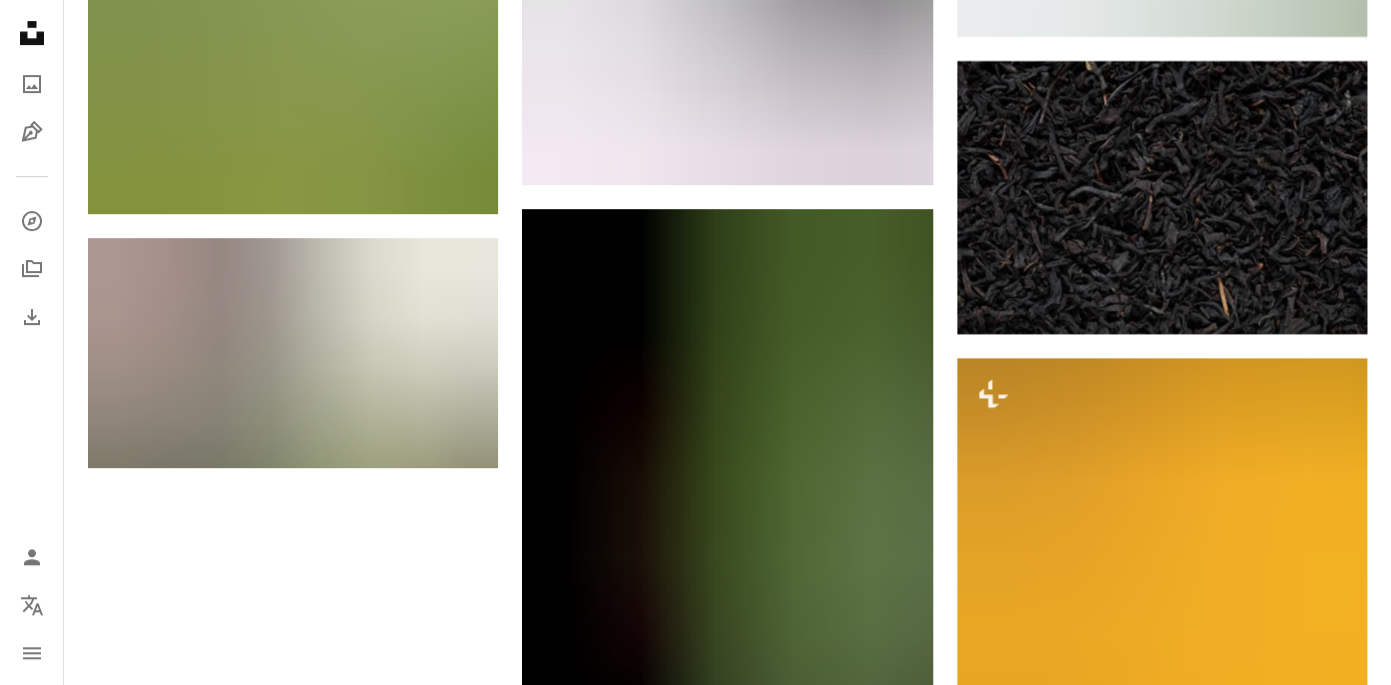 scroll, scrollTop: 3062, scrollLeft: 0, axis: vertical 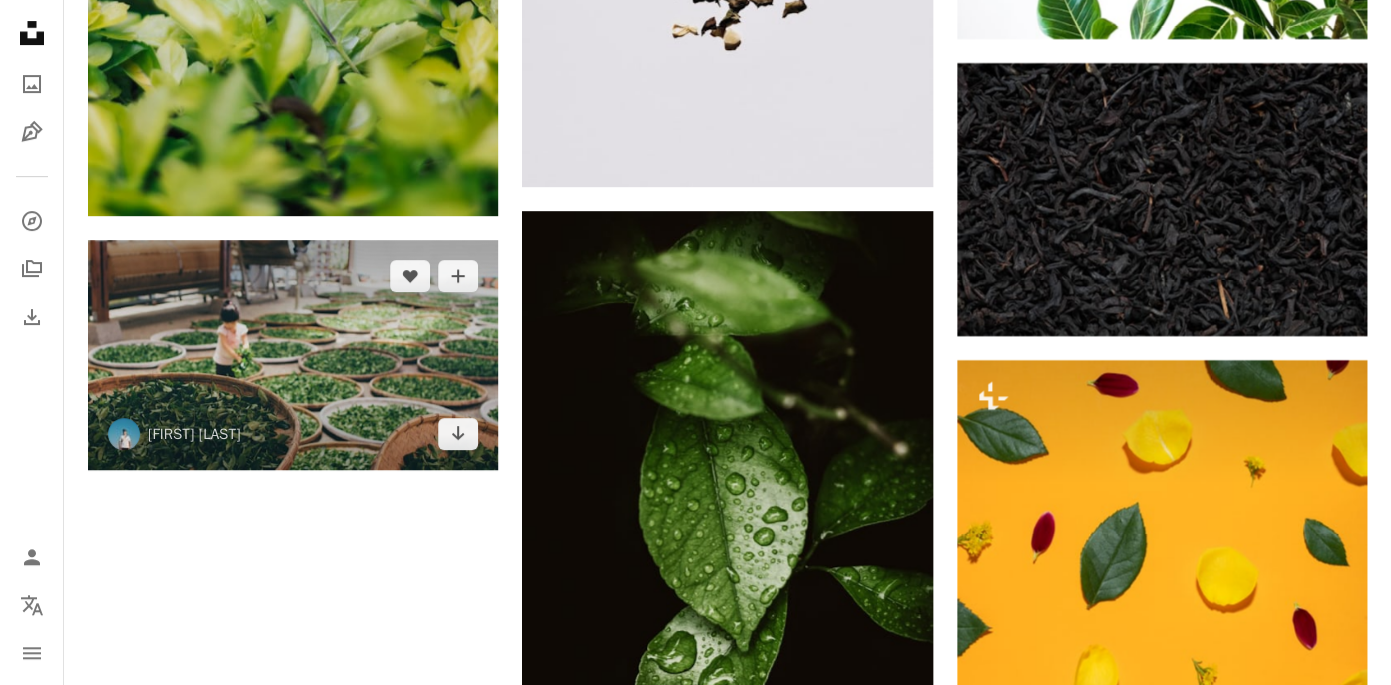 click at bounding box center [293, 355] 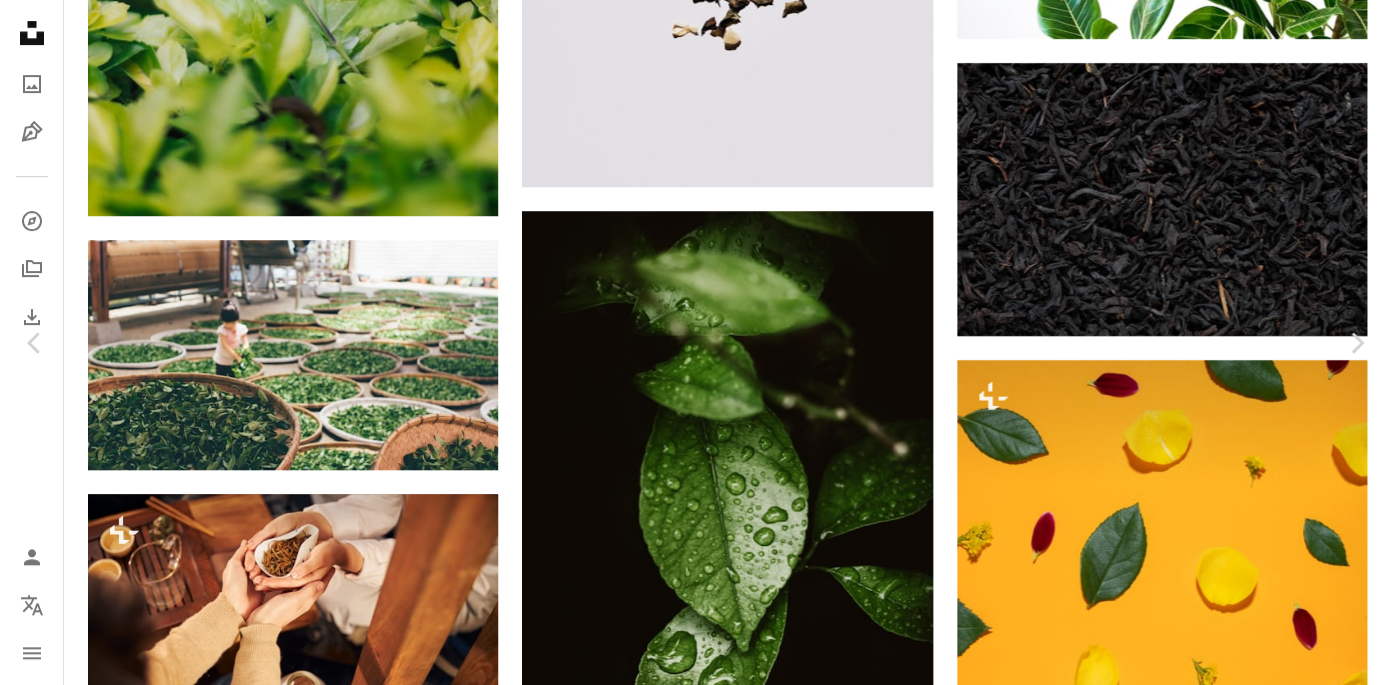 click on "Télécharger gratuitement" at bounding box center (1159, 5550) 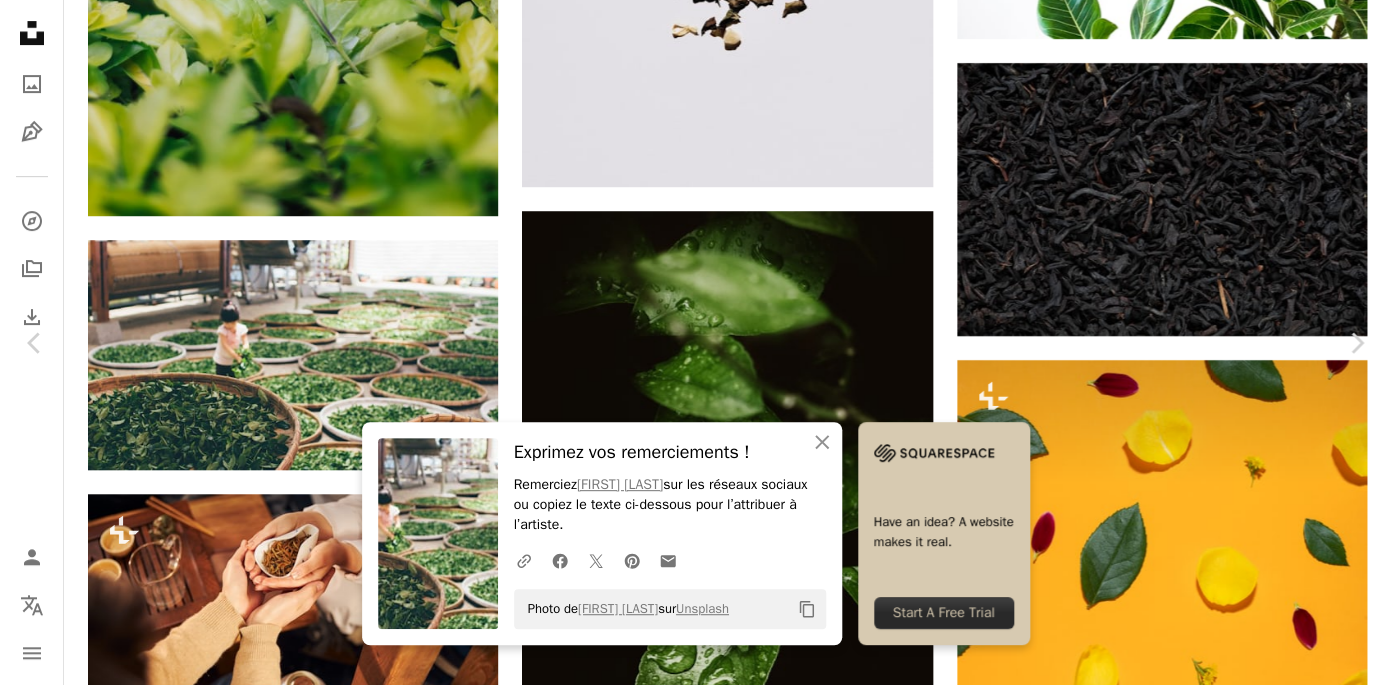 click on "An X shape Fermer Exprimez vos remerciements ! Remerciez  [PERSON]  sur les réseaux sociaux ou copiez le texte ci-dessous pour l’attribuer à l’artiste. A URL sharing icon (chains) Facebook icon X (formerly Twitter) icon Pinterest icon An envelope Photo de  [PERSON]  sur  Unsplash
Copy content Have an idea? A website makes it real. Start A Free Trial 蔡 嘉宇 tsaiga A heart A plus sign Télécharger gratuitement Chevron down Zoom in Vues 9 331 179 Téléchargements 67 747 Présentée dans Photos A forward-right arrow Partager Info icon Infos More Actions A map marker 台大茶園, Taiwan Calendar outlined Publiée le  19 juillet 2015 Camera SONY, SLT-A77V Safety Utilisation gratuite sous la  Licence Unsplash fille gens planter jardin thé feuilles plantes feuille enfant chevreau agriculture Bokeh Chinois brouiller herbe thé vert panier grandissant herbe confection Images gratuites Parcourez des images premium sur iStock  |   ↗ A heart A heart" at bounding box center (695, 5845) 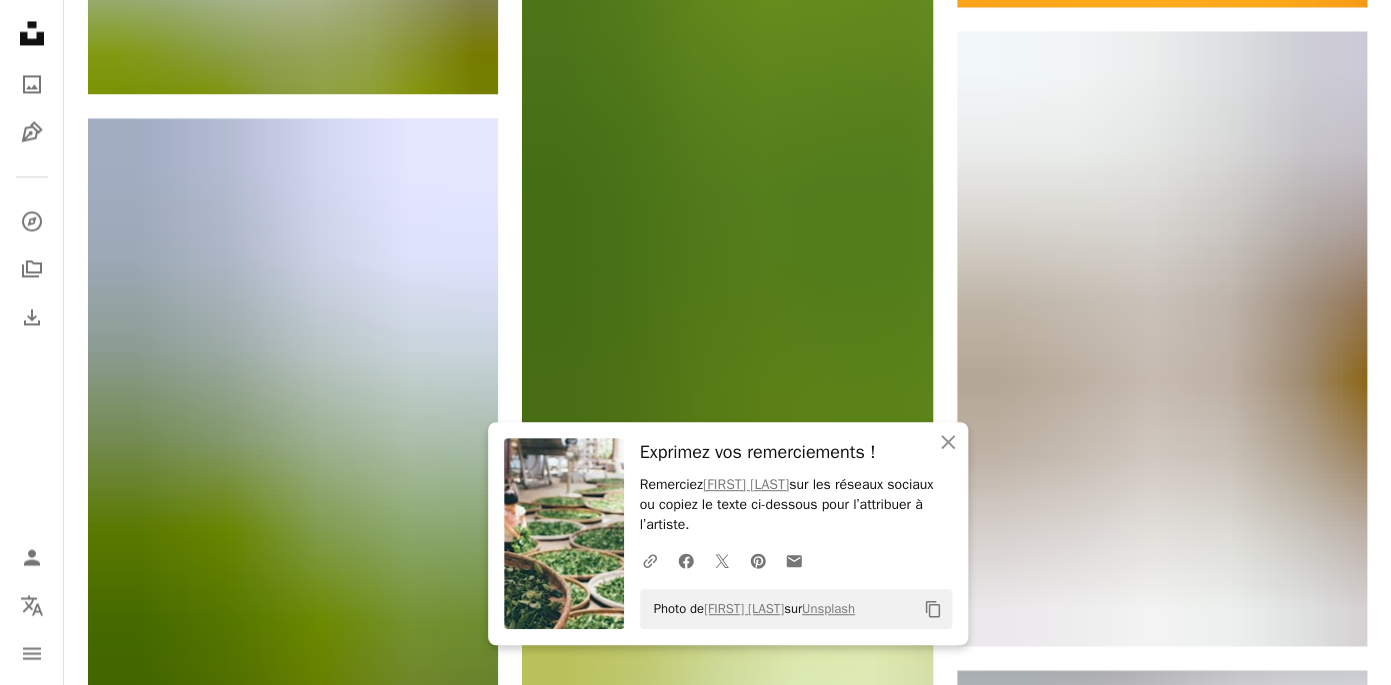 scroll, scrollTop: 4051, scrollLeft: 0, axis: vertical 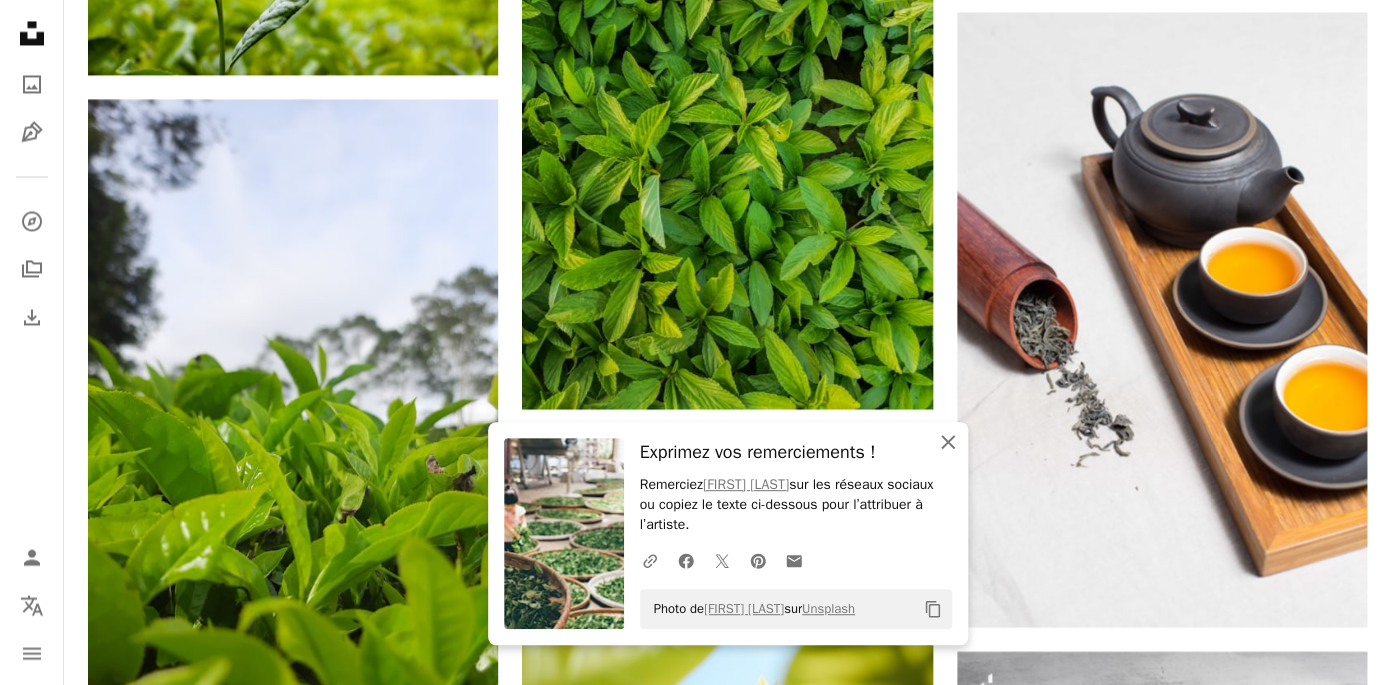 click on "An X shape" 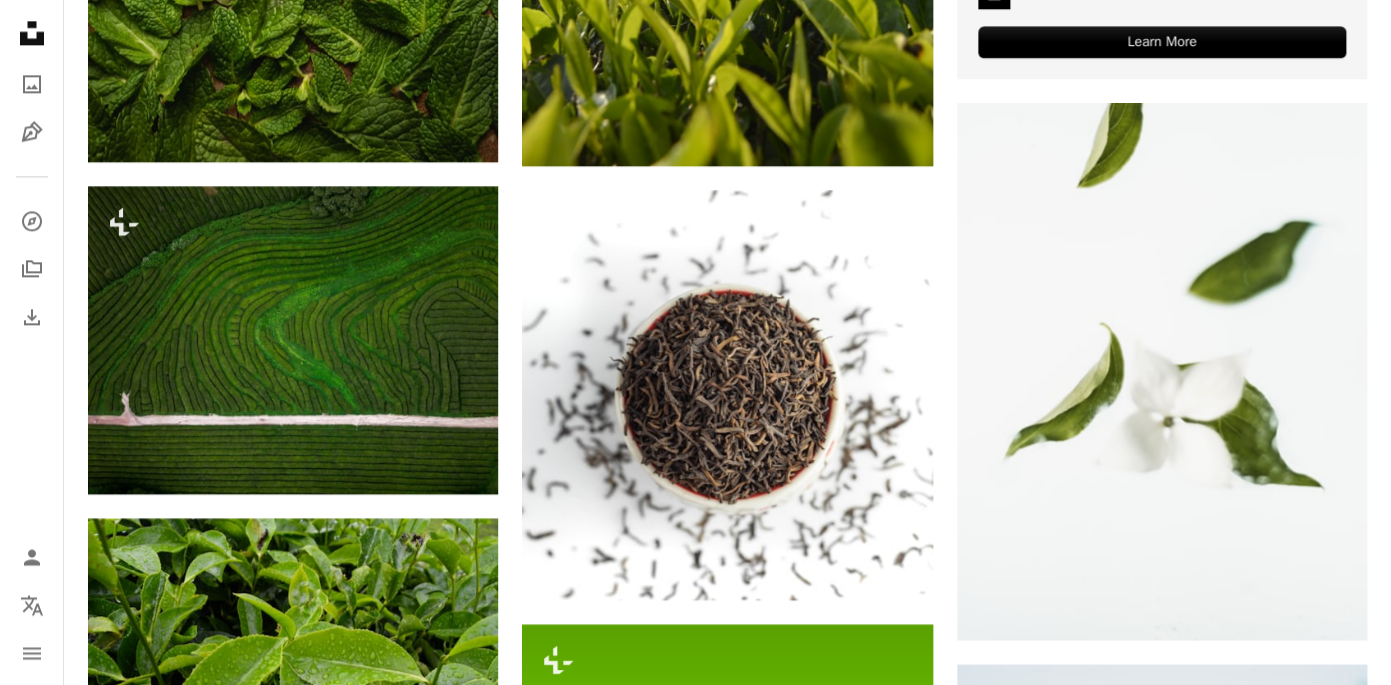 scroll, scrollTop: 0, scrollLeft: 0, axis: both 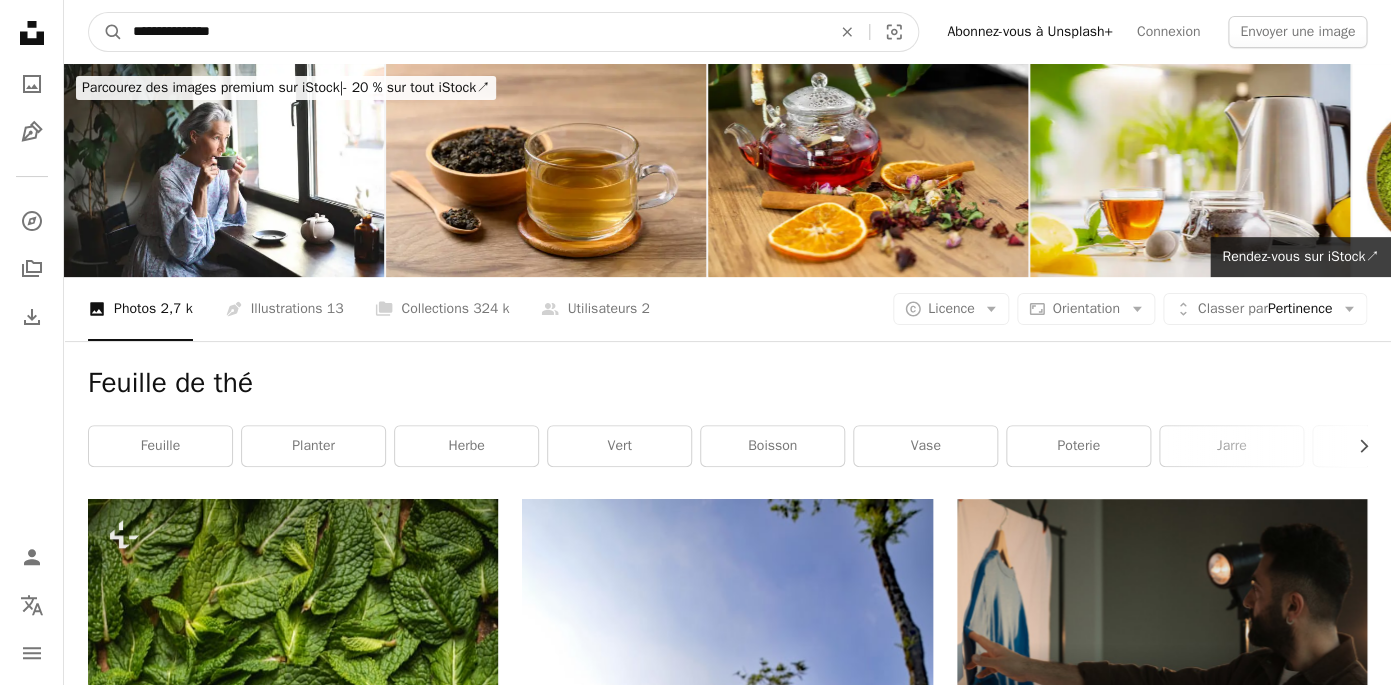 drag, startPoint x: 172, startPoint y: 33, endPoint x: 100, endPoint y: 33, distance: 72 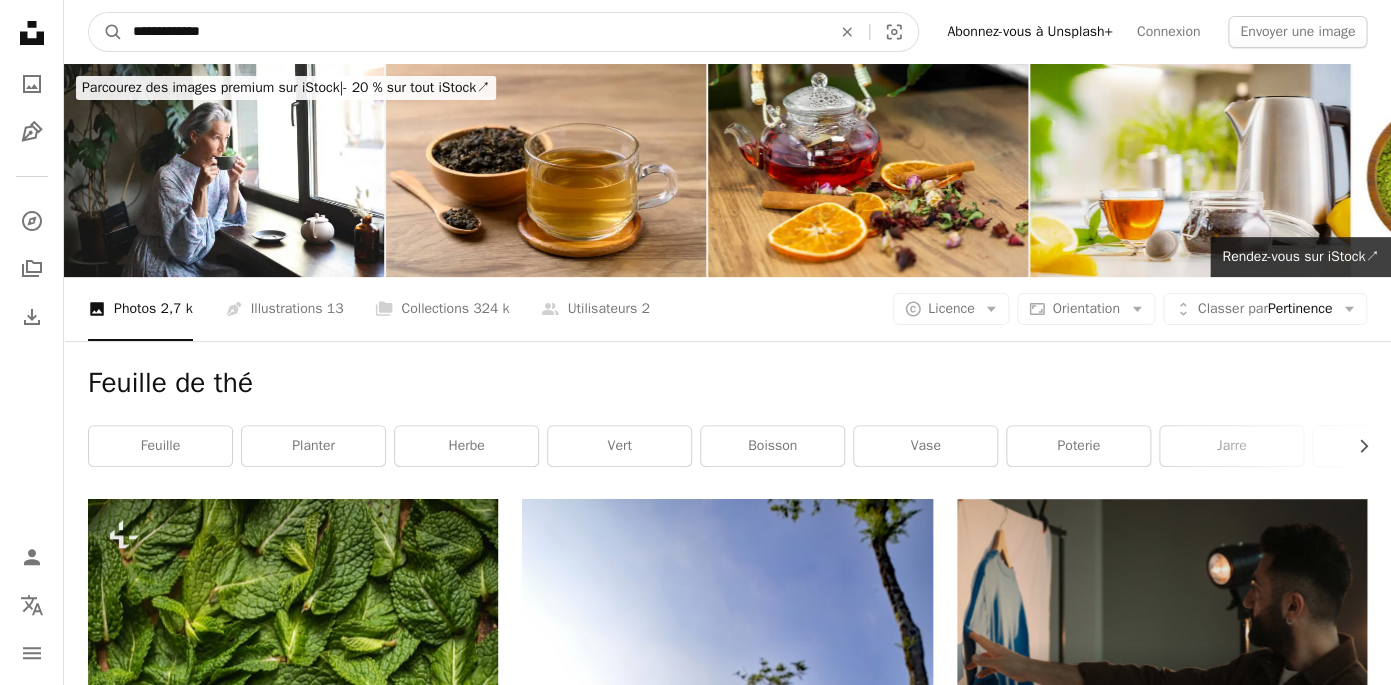 type on "**********" 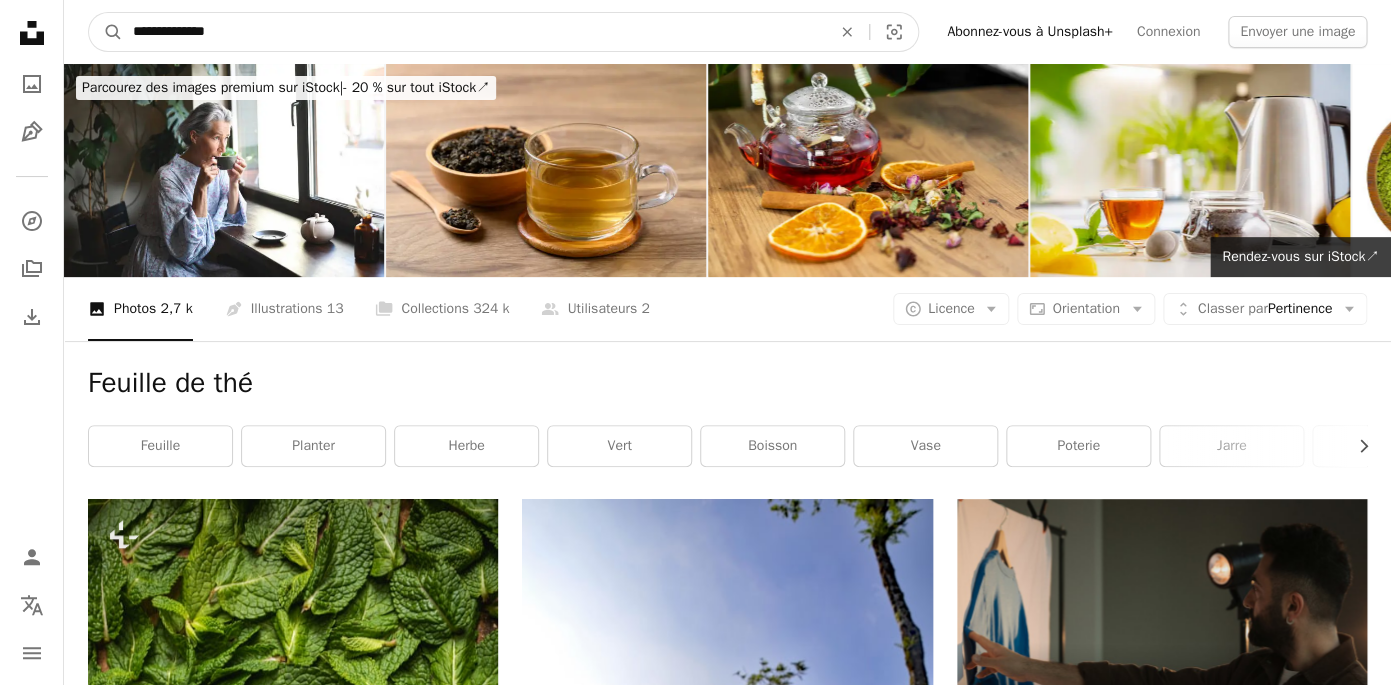 click on "A magnifying glass" at bounding box center [106, 32] 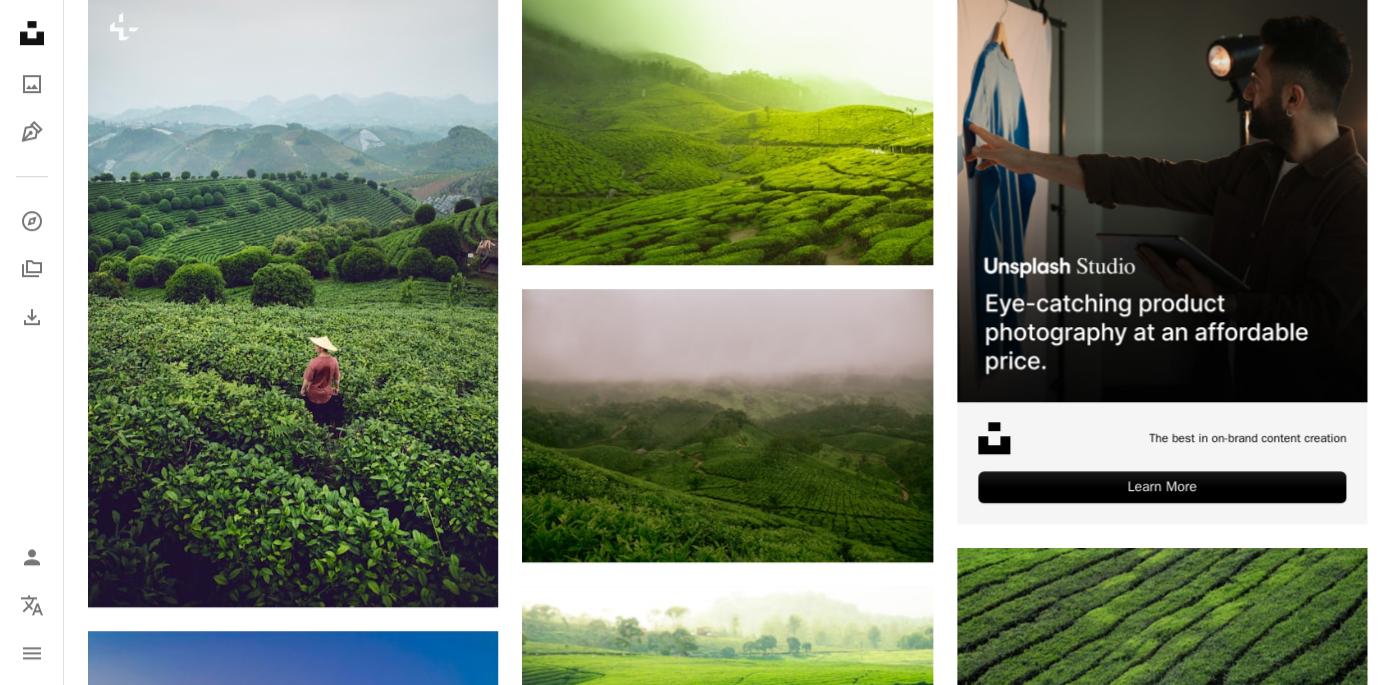 scroll, scrollTop: 983, scrollLeft: 0, axis: vertical 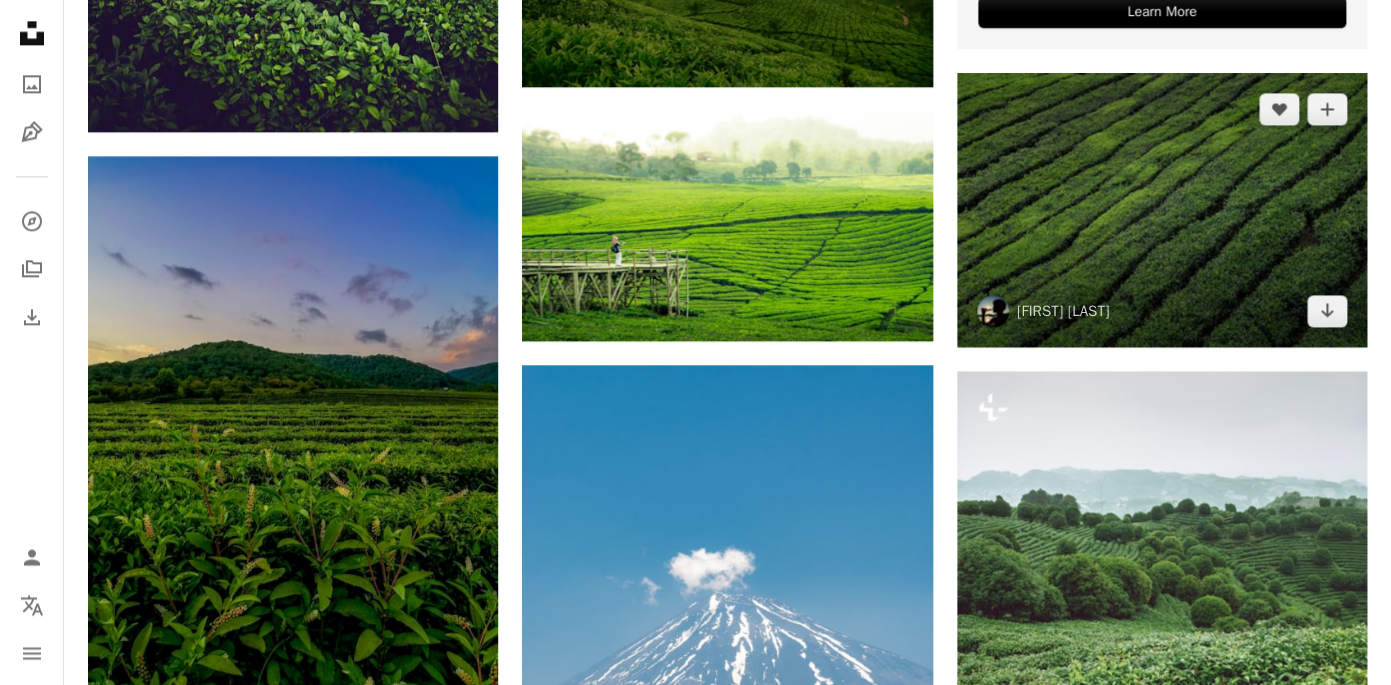click at bounding box center (1162, 209) 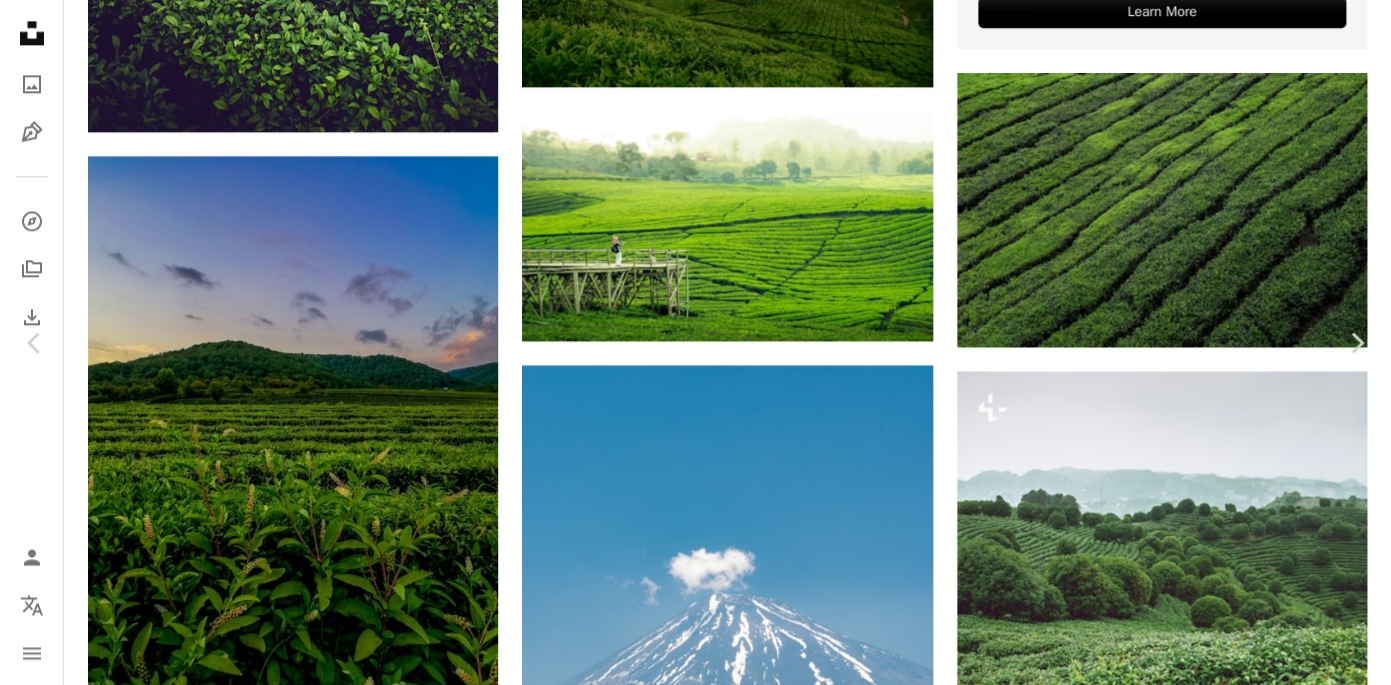 click on "Télécharger gratuitement" at bounding box center [1159, 4243] 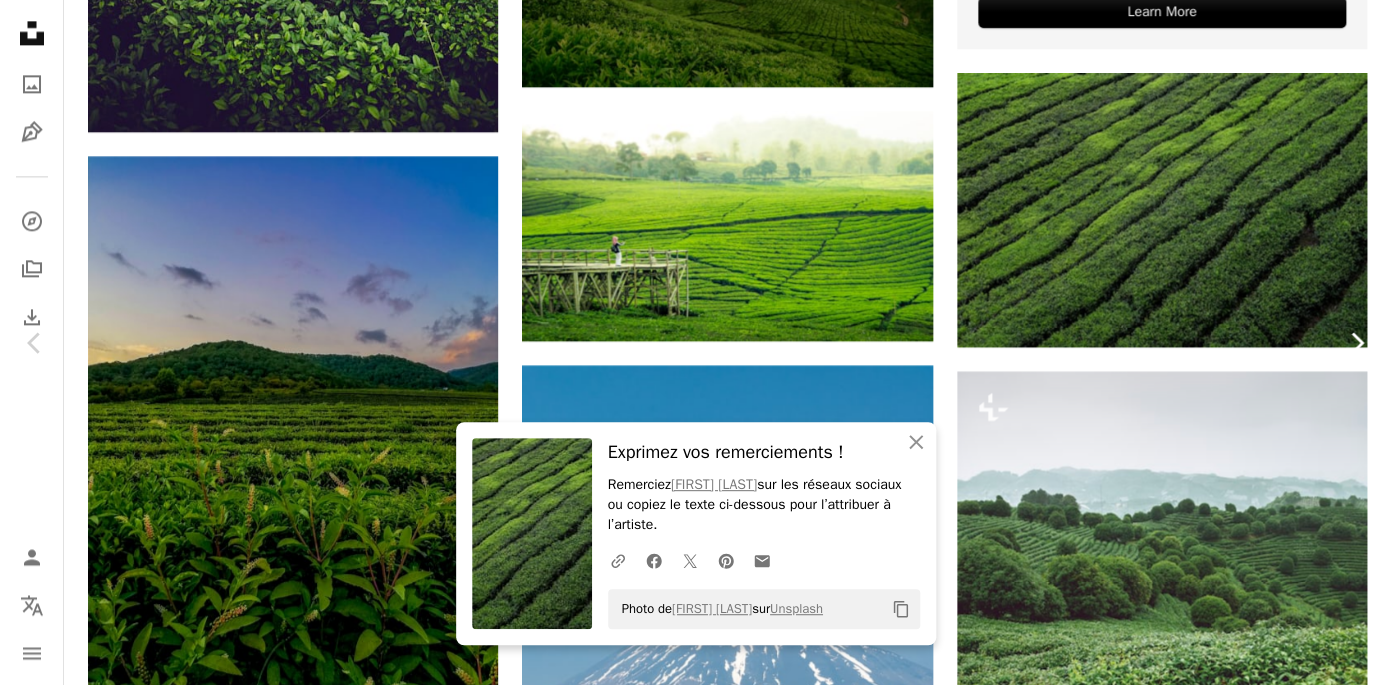 click on "Chevron right" at bounding box center (1356, 343) 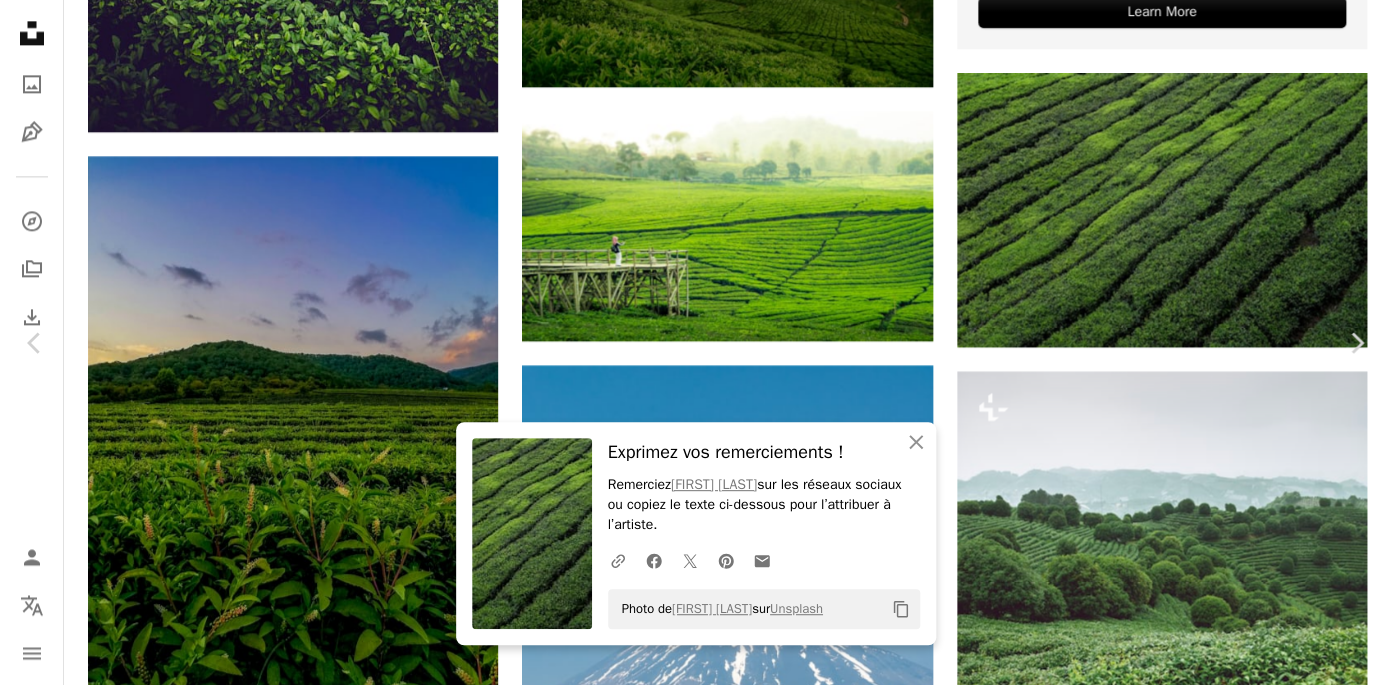 click on "An X shape Fermer Exprimez vos remerciements ! Remerciez  [PERSON]  sur les réseaux sociaux ou copiez le texte ci-dessous pour l’attribuer à l’artiste. A URL sharing icon (chains) Facebook icon X (formerly Twitter) icon Pinterest icon An envelope Photo de  [PERSON]  sur  Unsplash
Copy content Ravi Pinisetti ravipinisetti A heart A plus sign Télécharger gratuitement Chevron down Zoom in Vues 5 930 951 Téléchargements 60 533 Présentée dans Photos A forward-right arrow Partager Info icon Infos More Actions A map marker Munnar, [COUNTRY] Calendar outlined Publiée le  11 février 2016 Camera Canon, EOS 5D Mark II Safety Utilisation gratuite sous la  Licence Unsplash terre extérieur nuage Inde herbe ferme champ agriculture Collines verdure Collines coteau luxuriant fertile colline vallonnée gris thé dehors campagne Images Creative Commons Parcourez des images premium sur iStock  |  - 20 % avec le code UNSPLASH20 Rendez-vous sur iStock" at bounding box center (695, 4538) 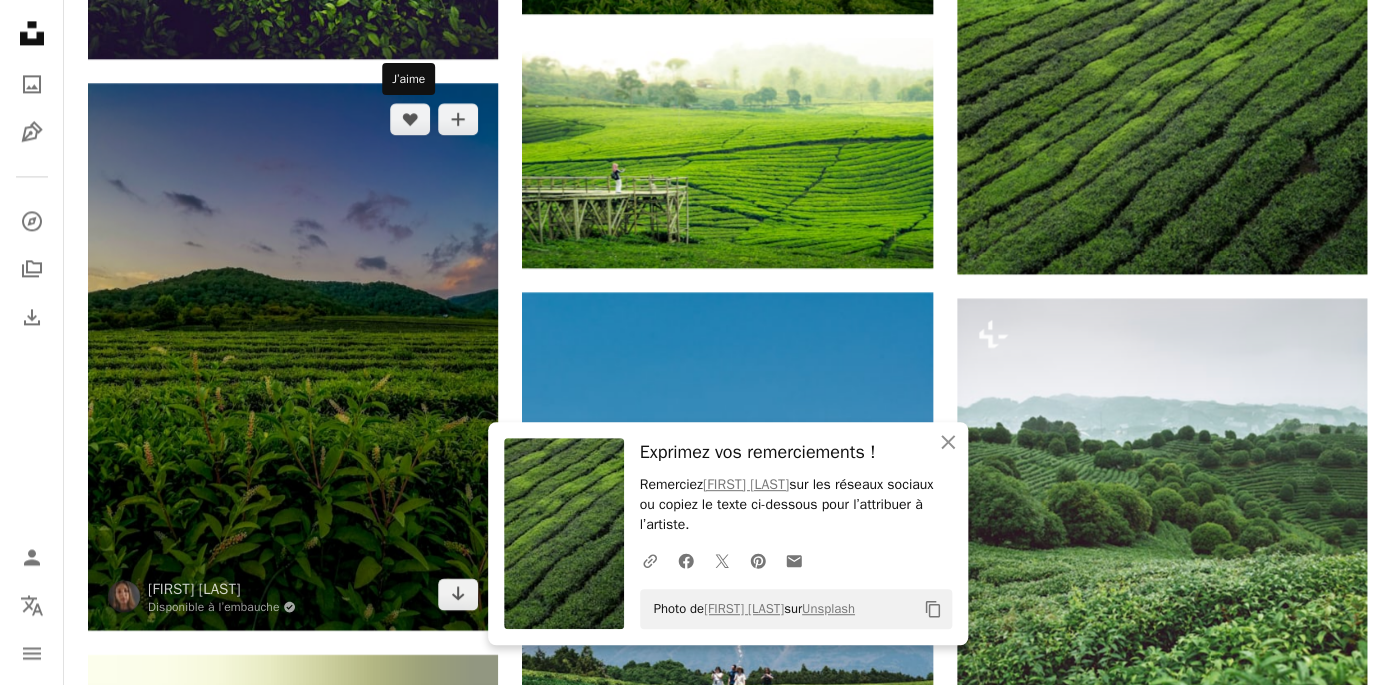 scroll, scrollTop: 1006, scrollLeft: 0, axis: vertical 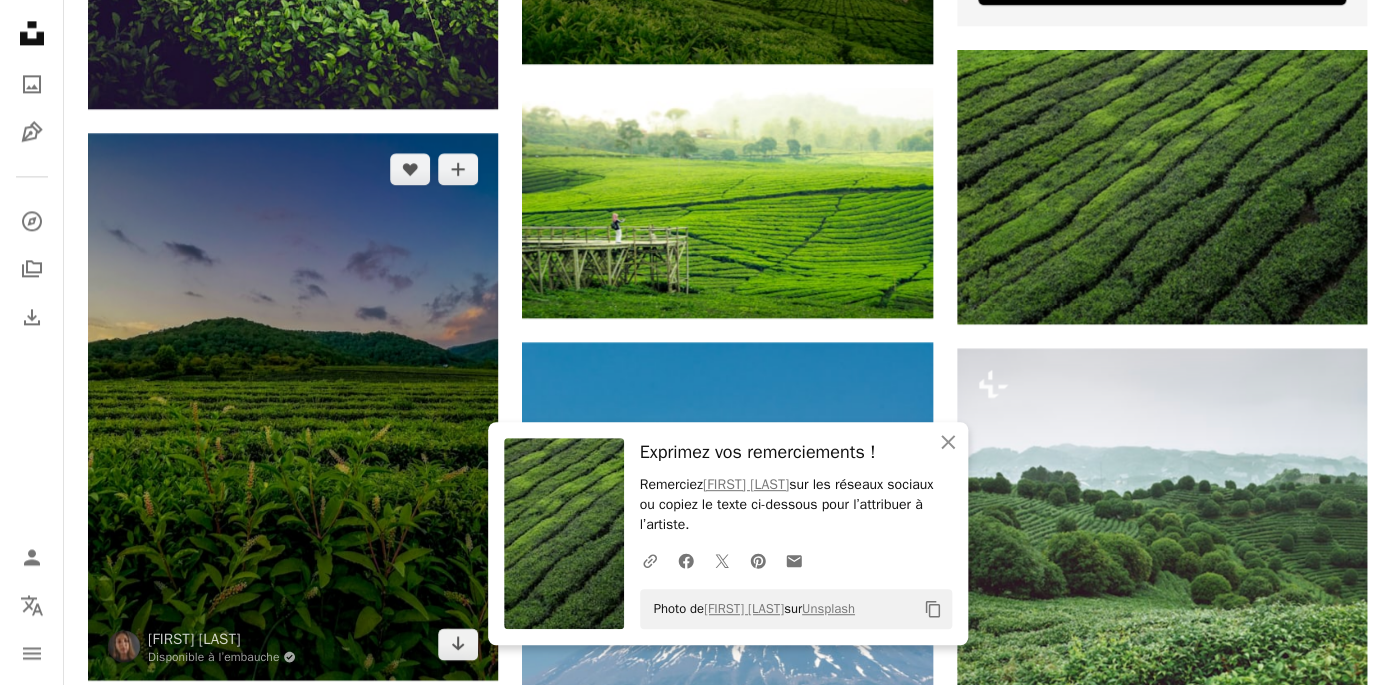 click at bounding box center (293, 406) 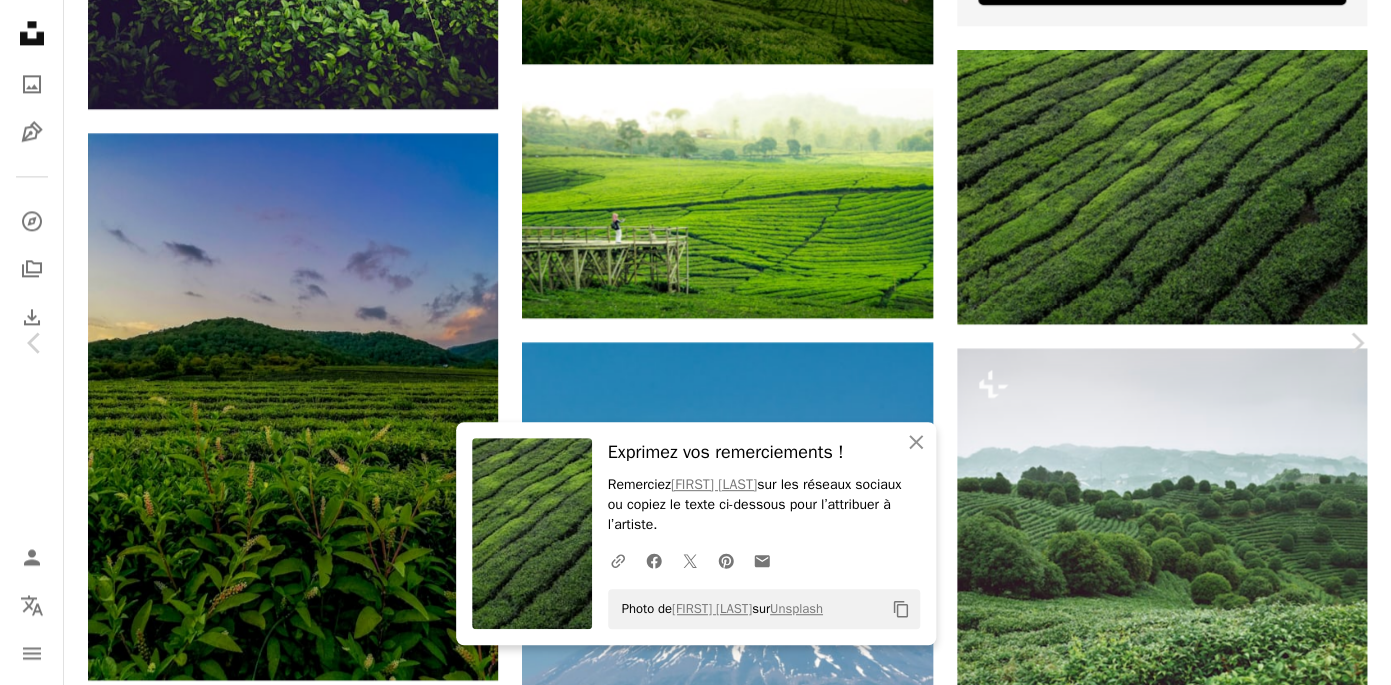 click on "Télécharger gratuitement" at bounding box center (1159, 4220) 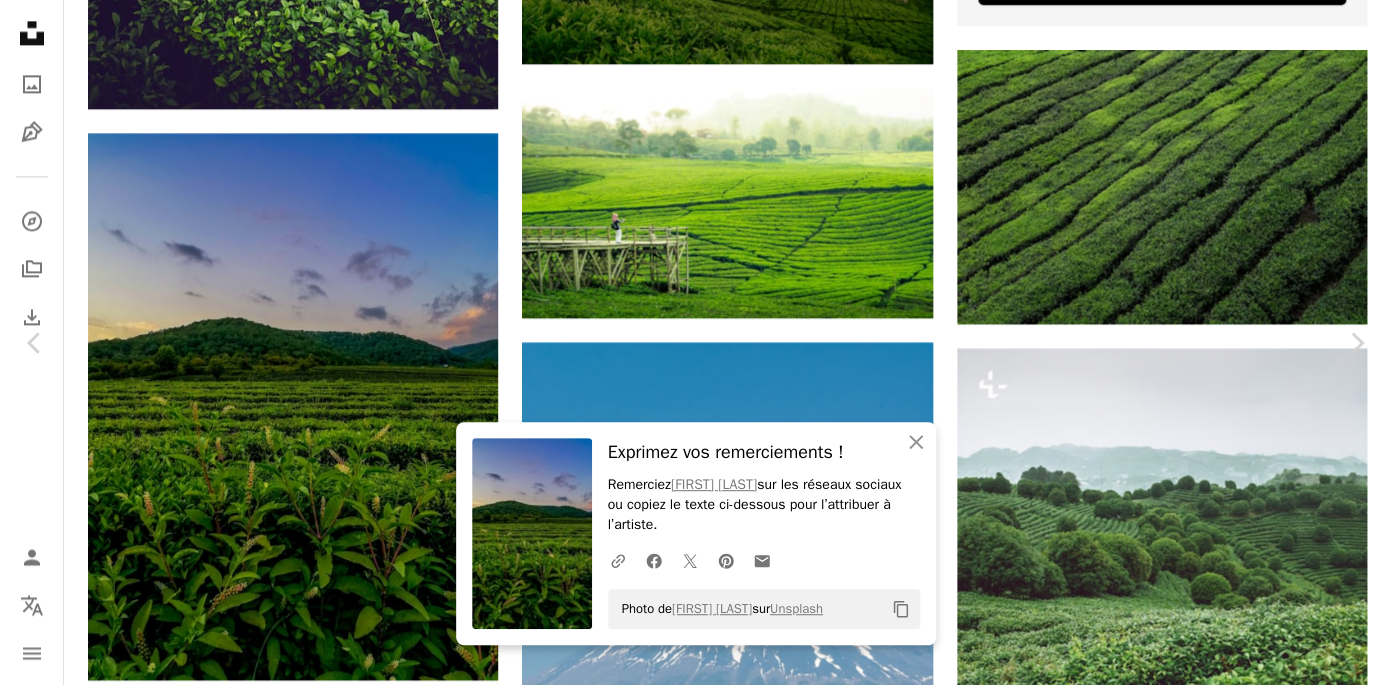 click on "An X shape Fermer Exprimez vos remerciements ! Remerciez  [PERSON]  sur les réseaux sociaux ou copiez le texte ci-dessous pour l’attribuer à l’artiste. A URL sharing icon (chains) Facebook icon X (formerly Twitter) icon Pinterest icon An envelope Photo de  [PERSON]  sur  Unsplash
Copy content Maria Maximova Disponible à l’embauche A checkmark inside of a circle A heart A plus sign Télécharger gratuitement Chevron down Zoom in Vues 20 853 Téléchargements 355 A forward-right arrow Partager Info icon Infos More Actions Calendar outlined Publiée le  3 décembre 2022 Safety Utilisation gratuite sous la  Licence Unsplash vert randonnée Contexte montagneux alpinisme Plantation de thé bonne humeur Champs de thé Jardins de thé Beau temps beau temps Randonnée au Japon Touristes été planter soleil ferme vacances dehors campagne horizon Images domaine public Parcourez des images premium sur iStock  |  - 20 % avec le code UNSPLASH20  ↗" at bounding box center [695, 4515] 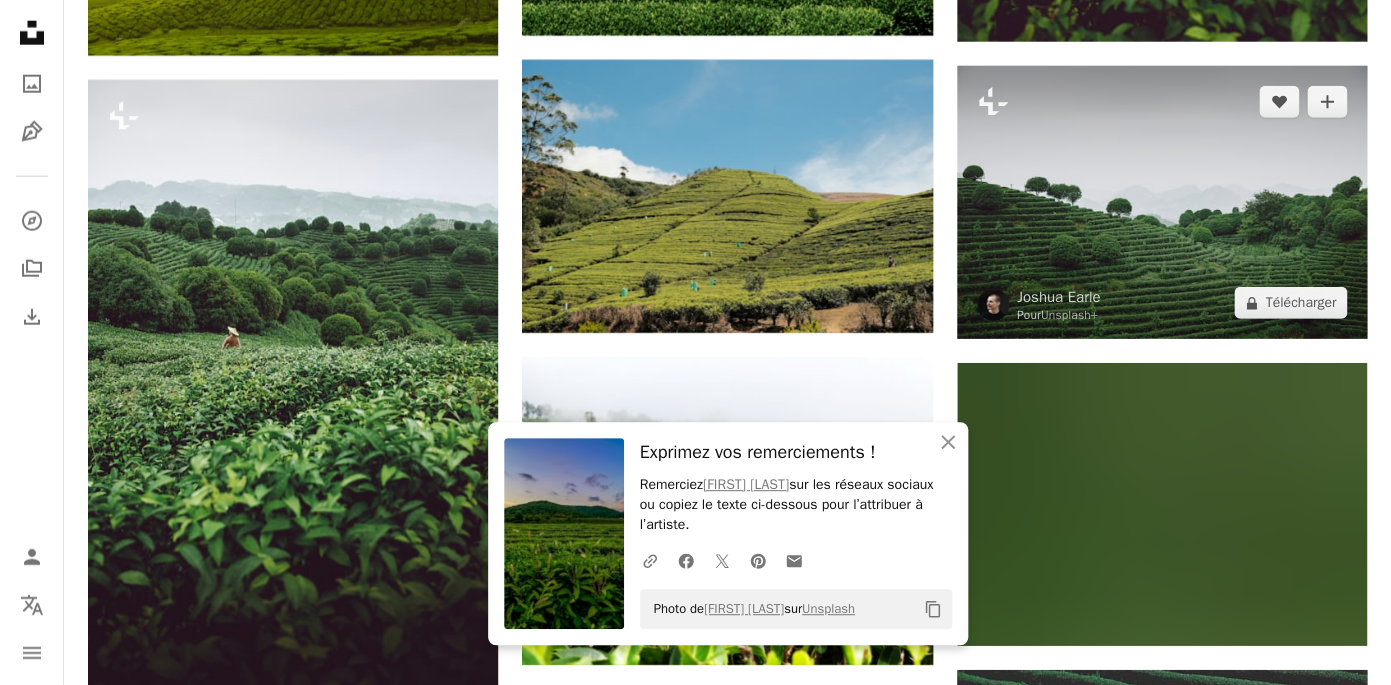 scroll, scrollTop: 2008, scrollLeft: 0, axis: vertical 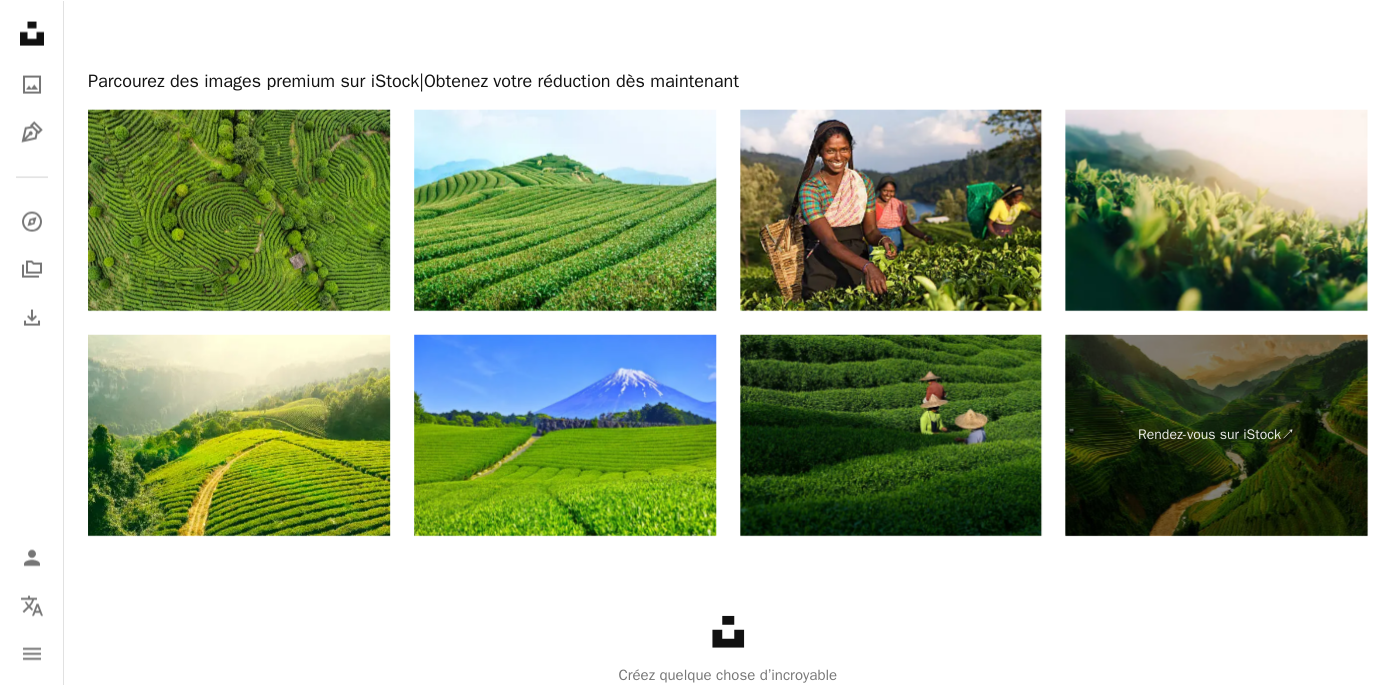 click at bounding box center [239, 209] 